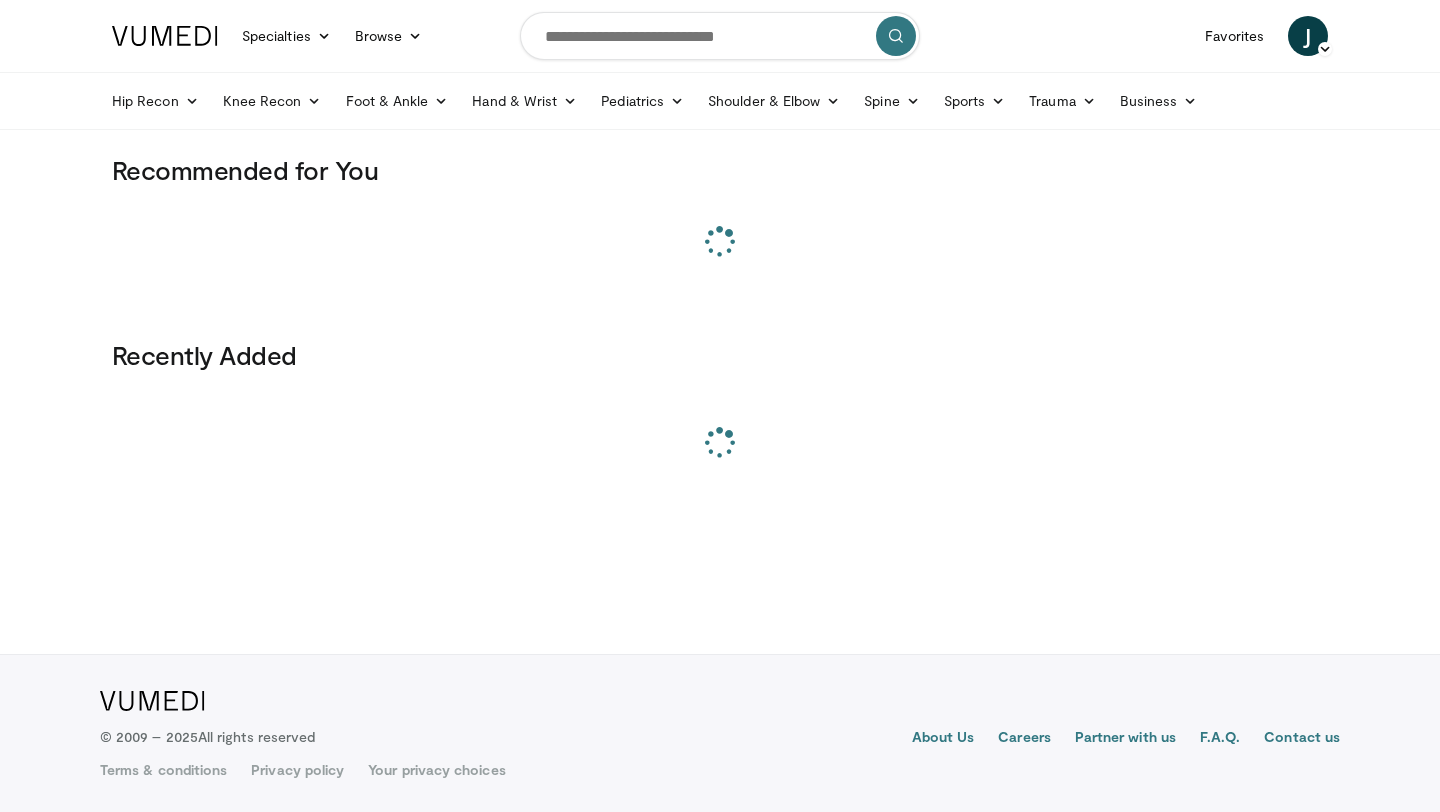 scroll, scrollTop: 0, scrollLeft: 0, axis: both 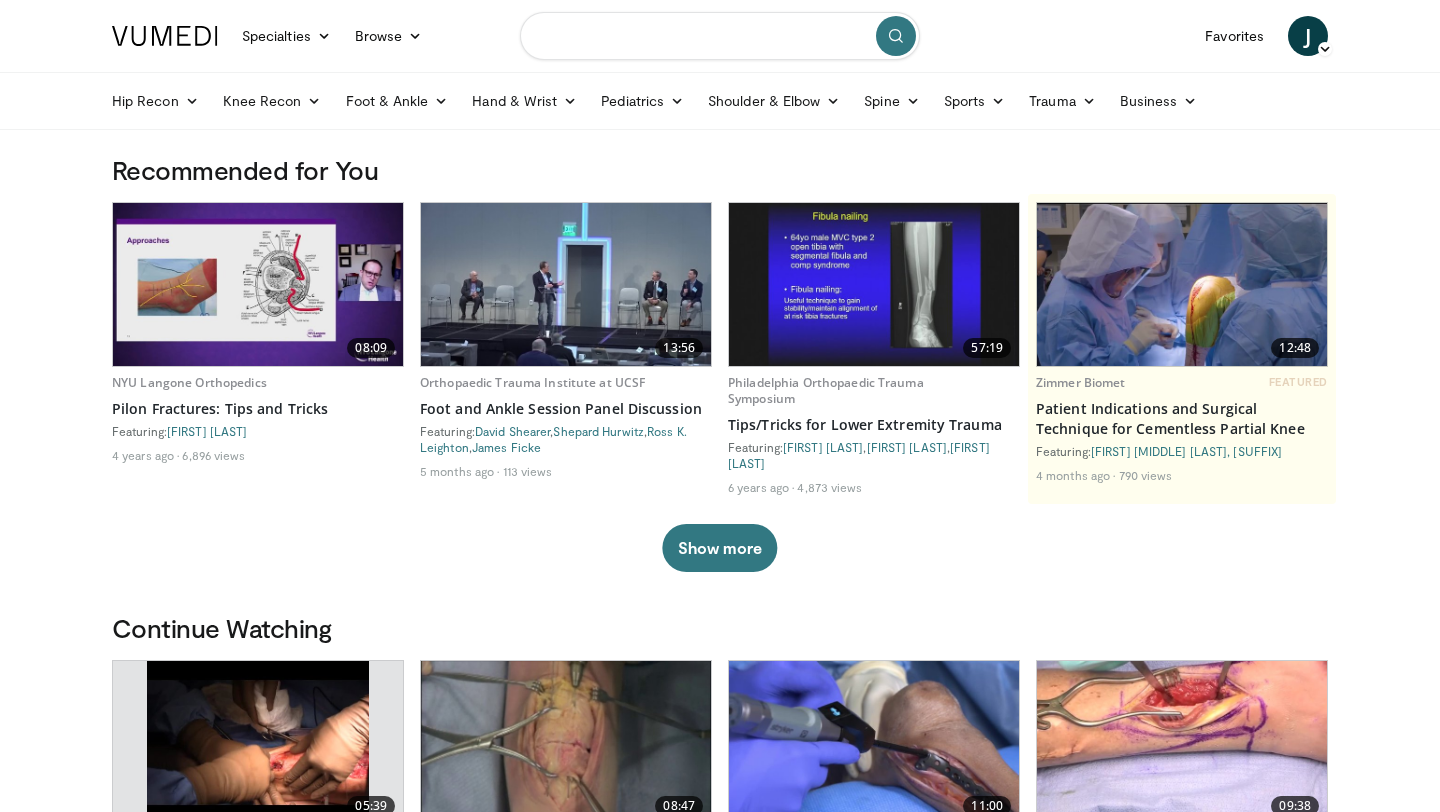 click at bounding box center (720, 36) 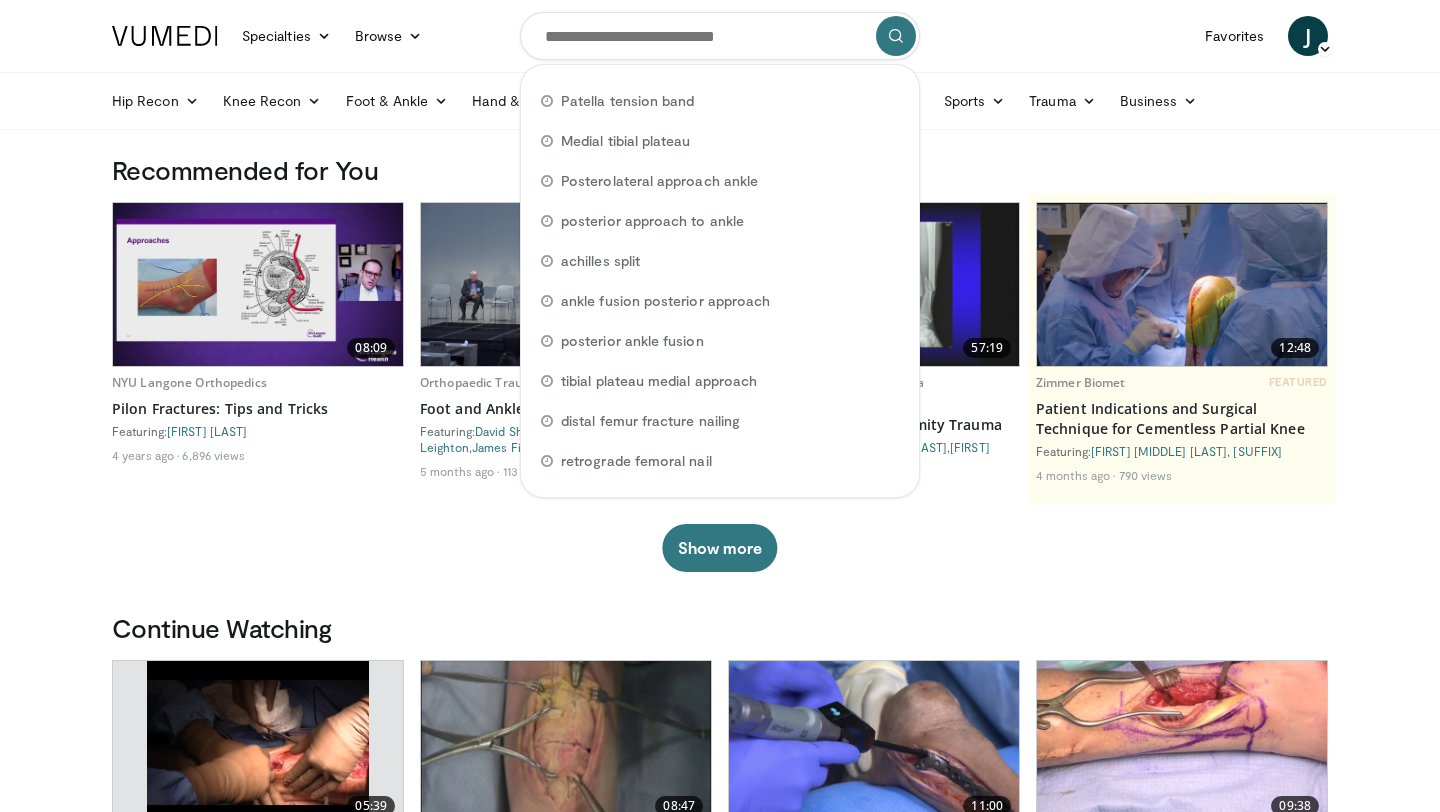 click on "Recommended for You" at bounding box center (720, 170) 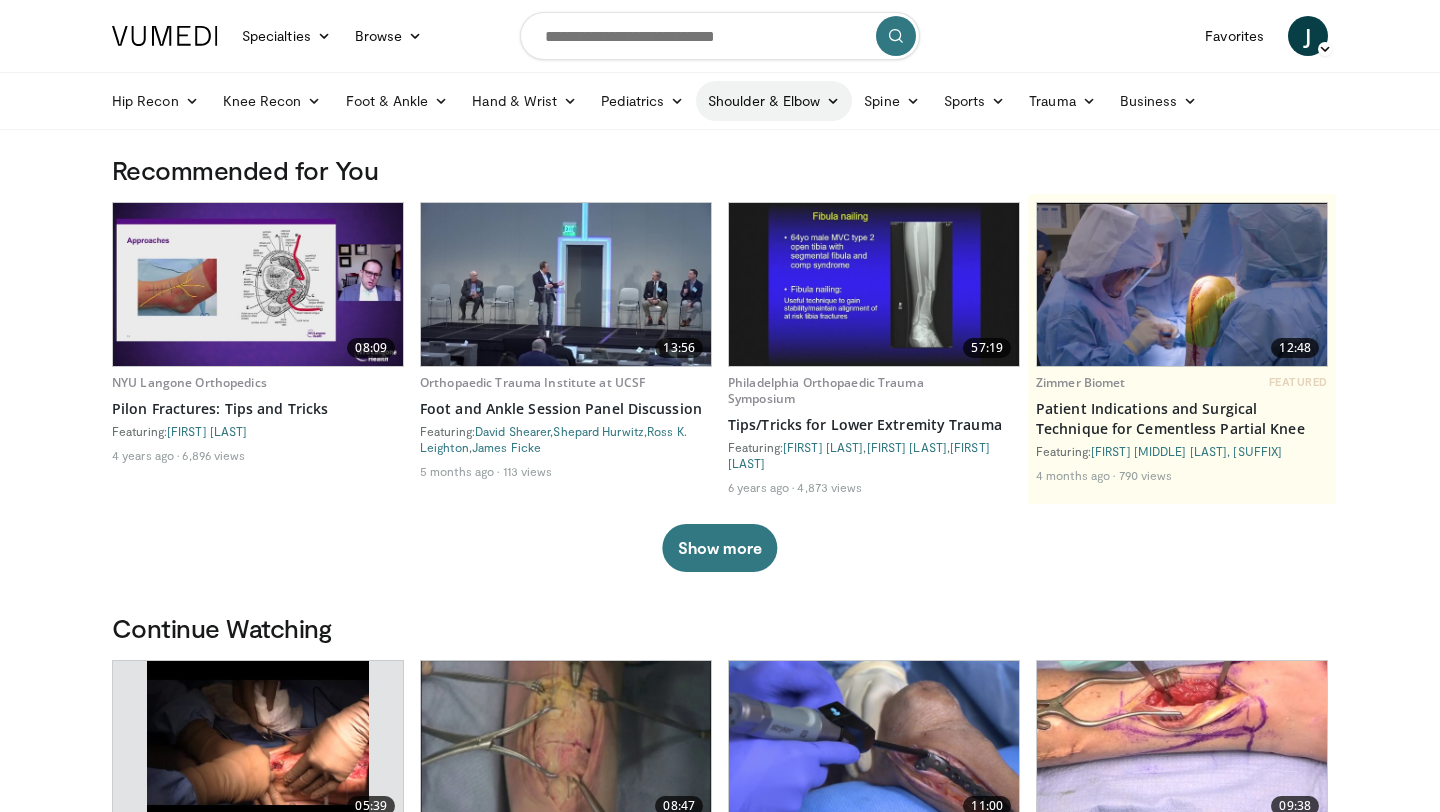click on "Shoulder & Elbow" at bounding box center (774, 101) 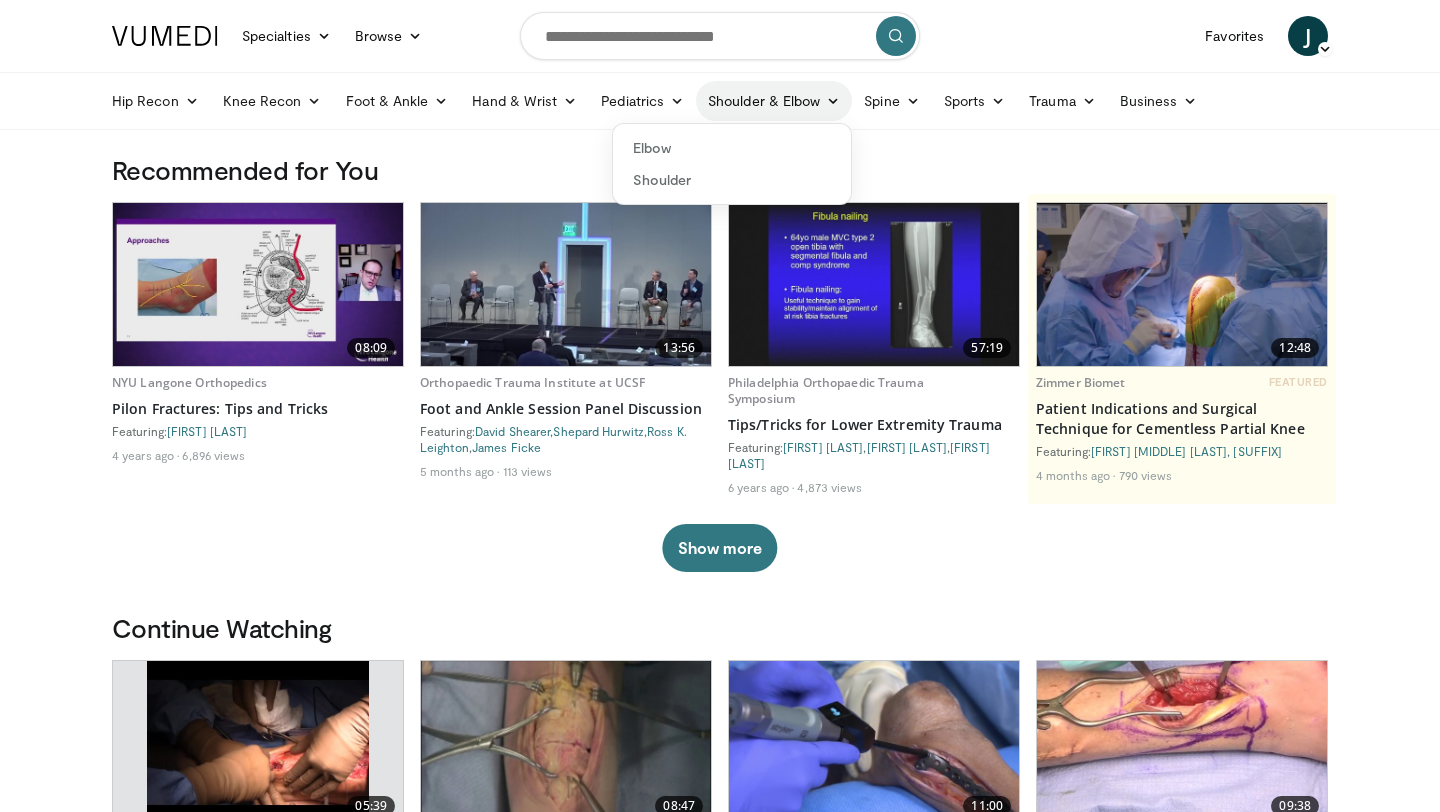 click on "Shoulder & Elbow" at bounding box center (774, 101) 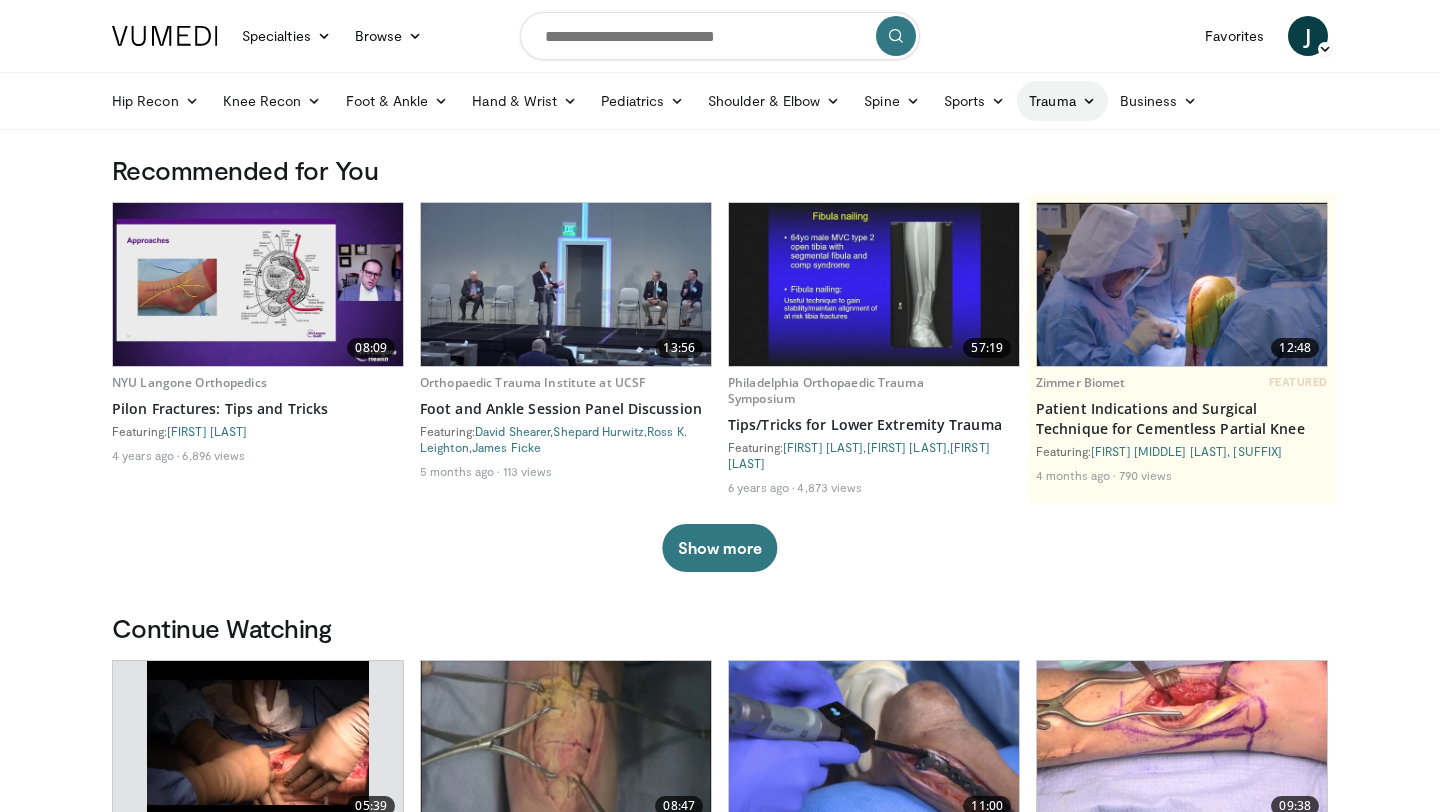 click on "Trauma" at bounding box center [1062, 101] 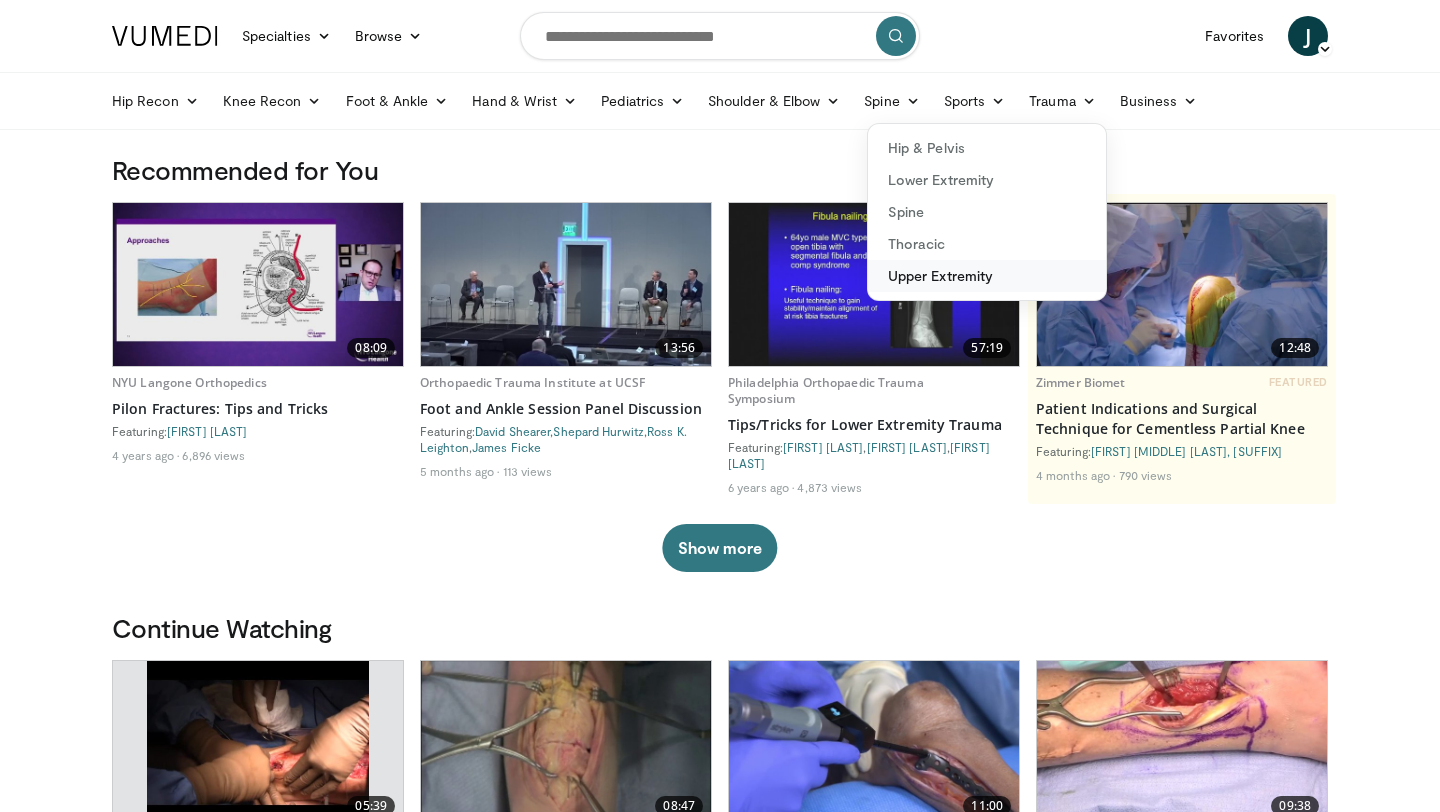 click on "Upper Extremity" at bounding box center (987, 276) 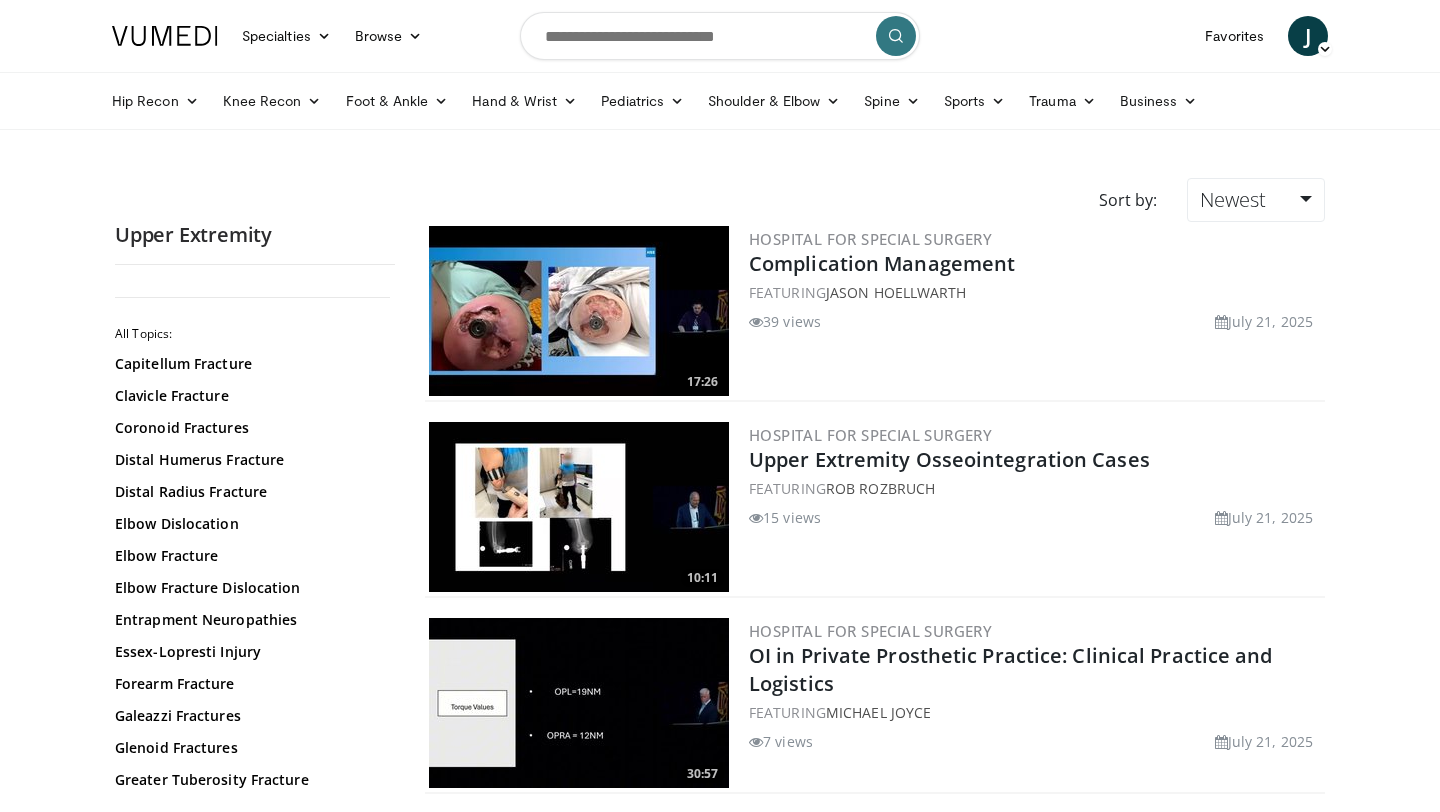 scroll, scrollTop: 0, scrollLeft: 0, axis: both 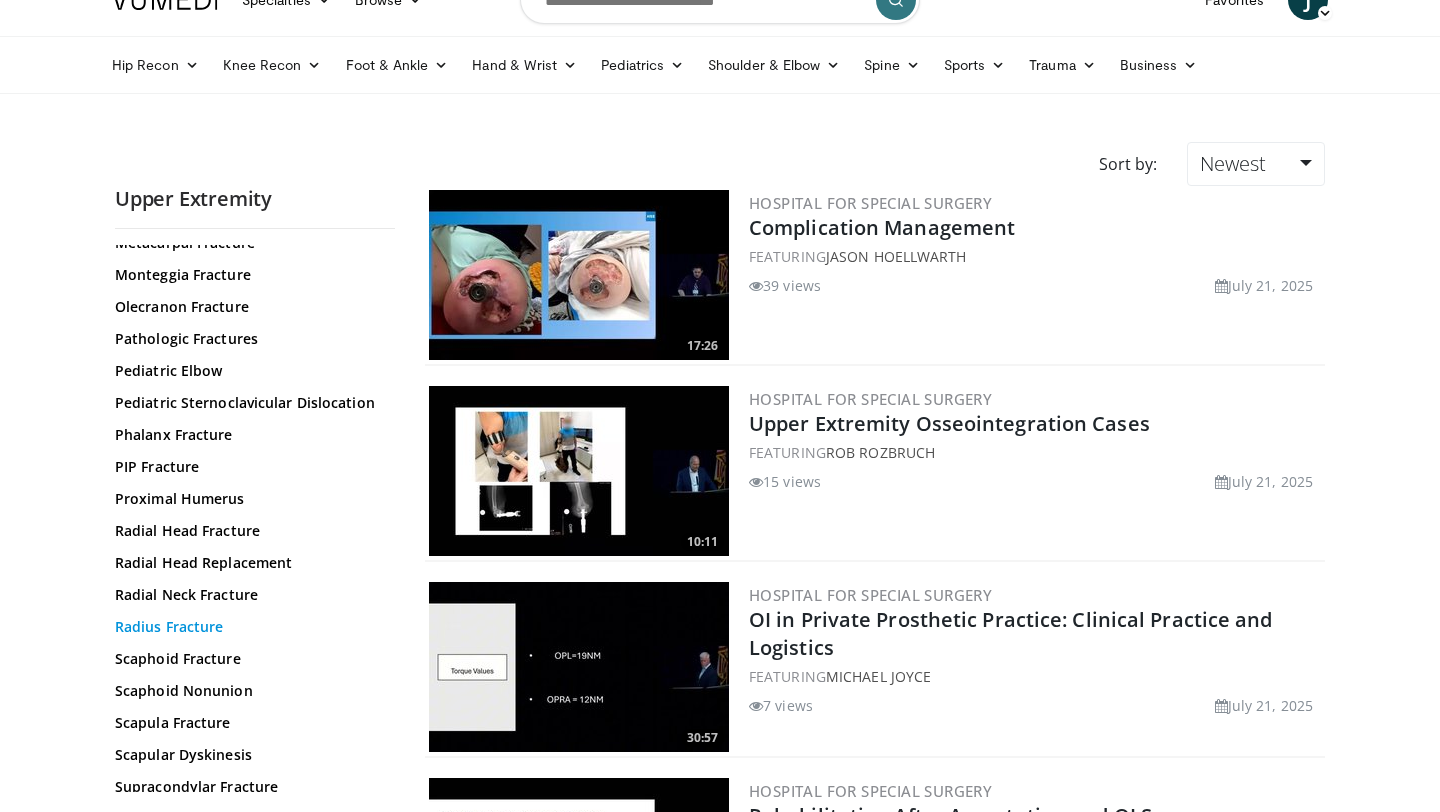 click on "Radius Fracture" at bounding box center (250, 627) 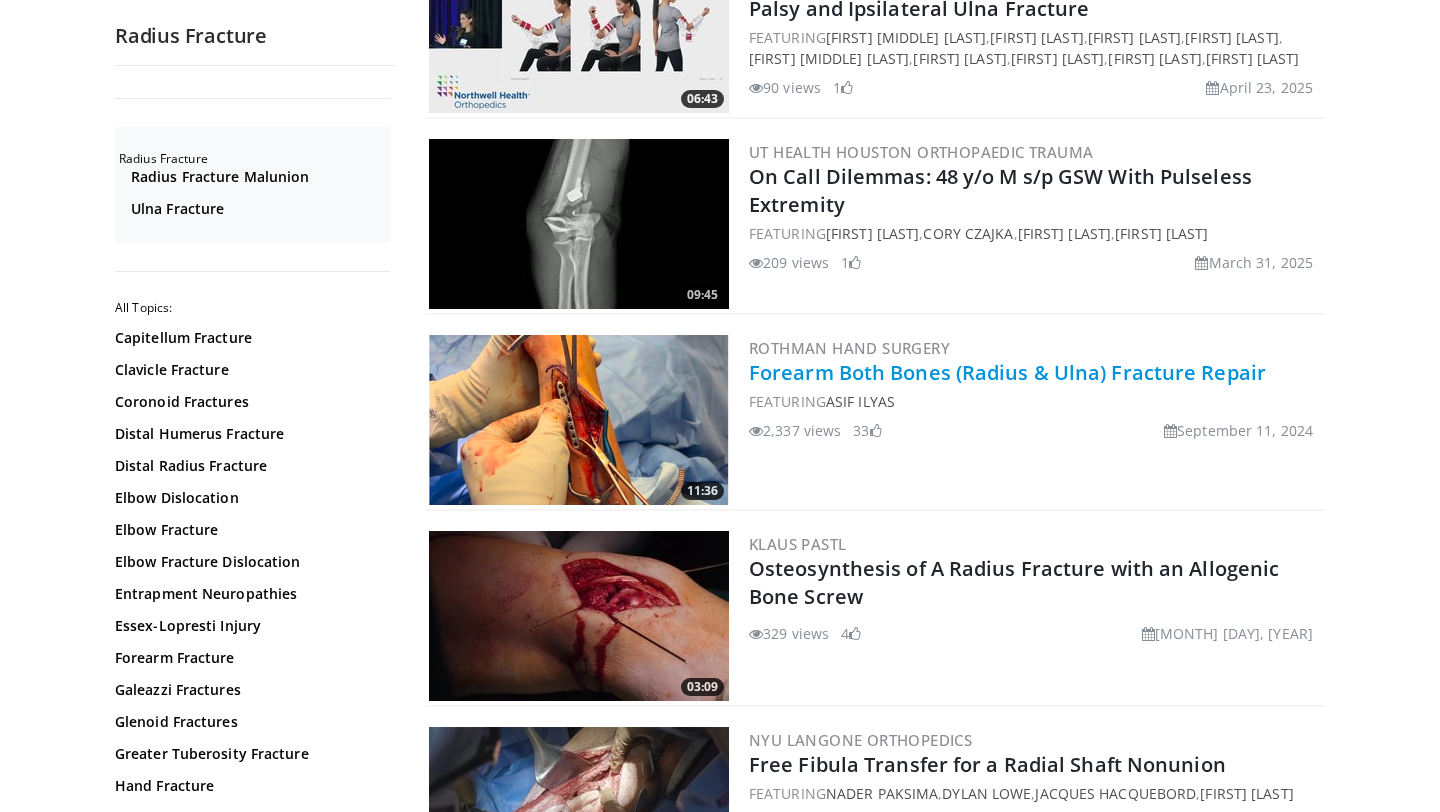 scroll, scrollTop: 676, scrollLeft: 0, axis: vertical 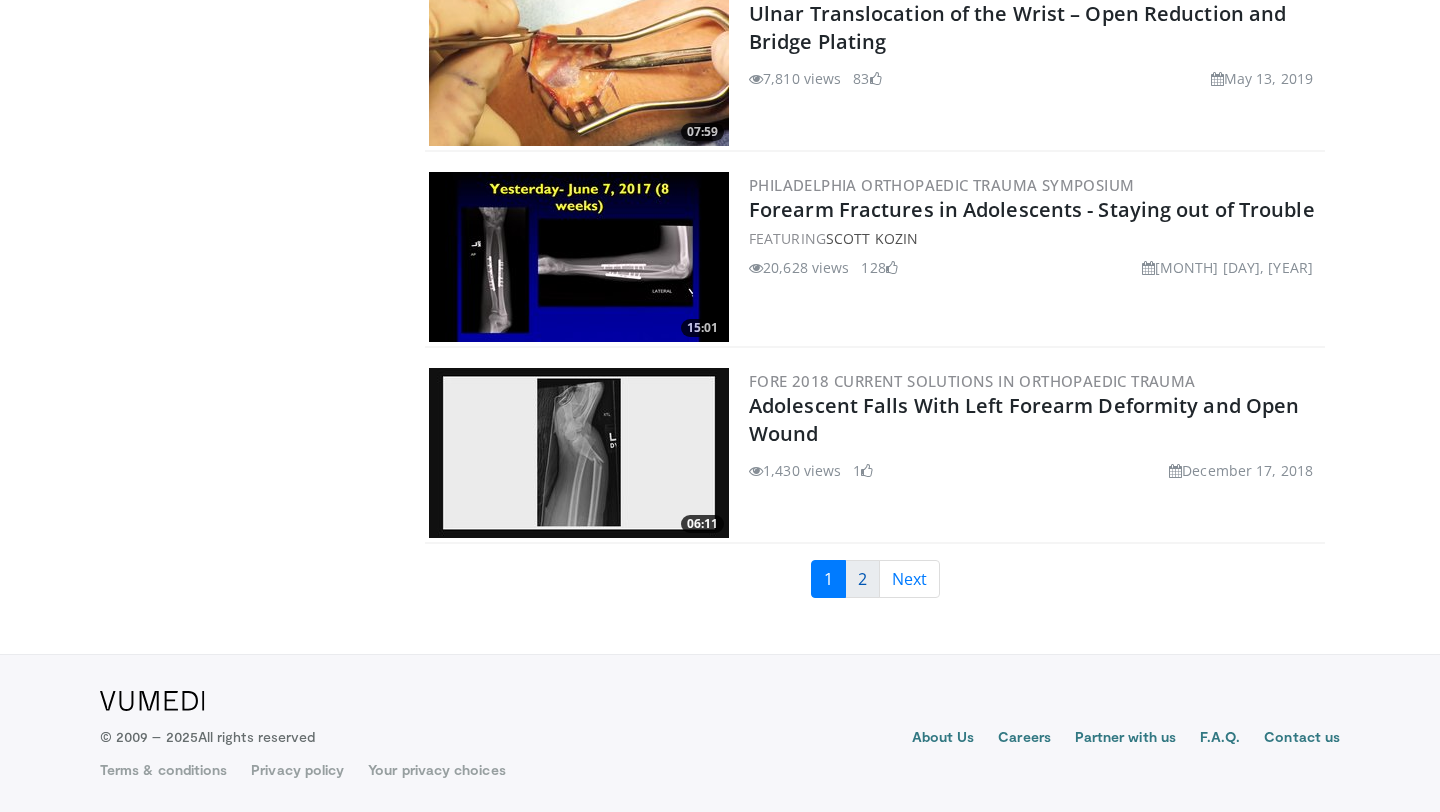 click on "2" at bounding box center (862, 579) 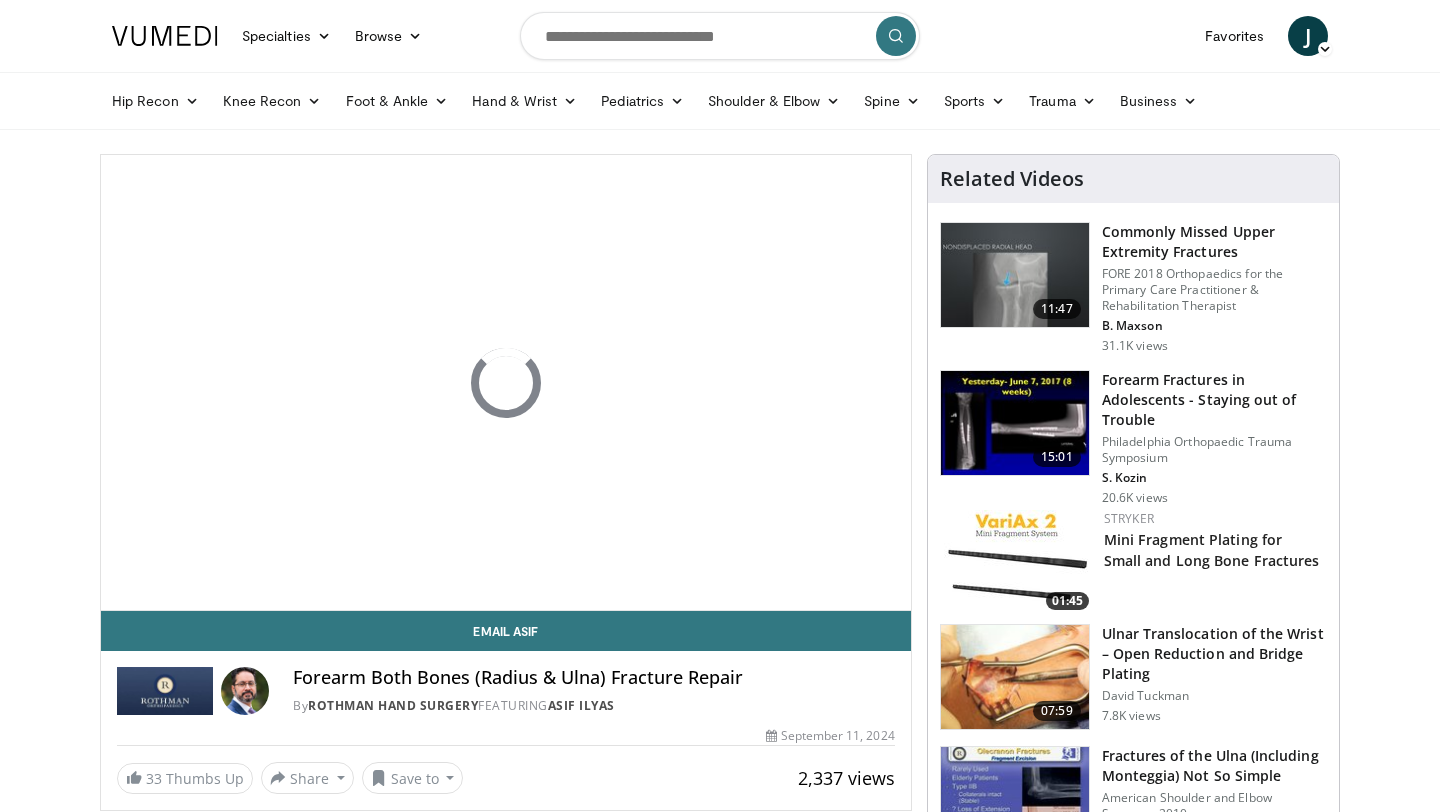 scroll, scrollTop: 0, scrollLeft: 0, axis: both 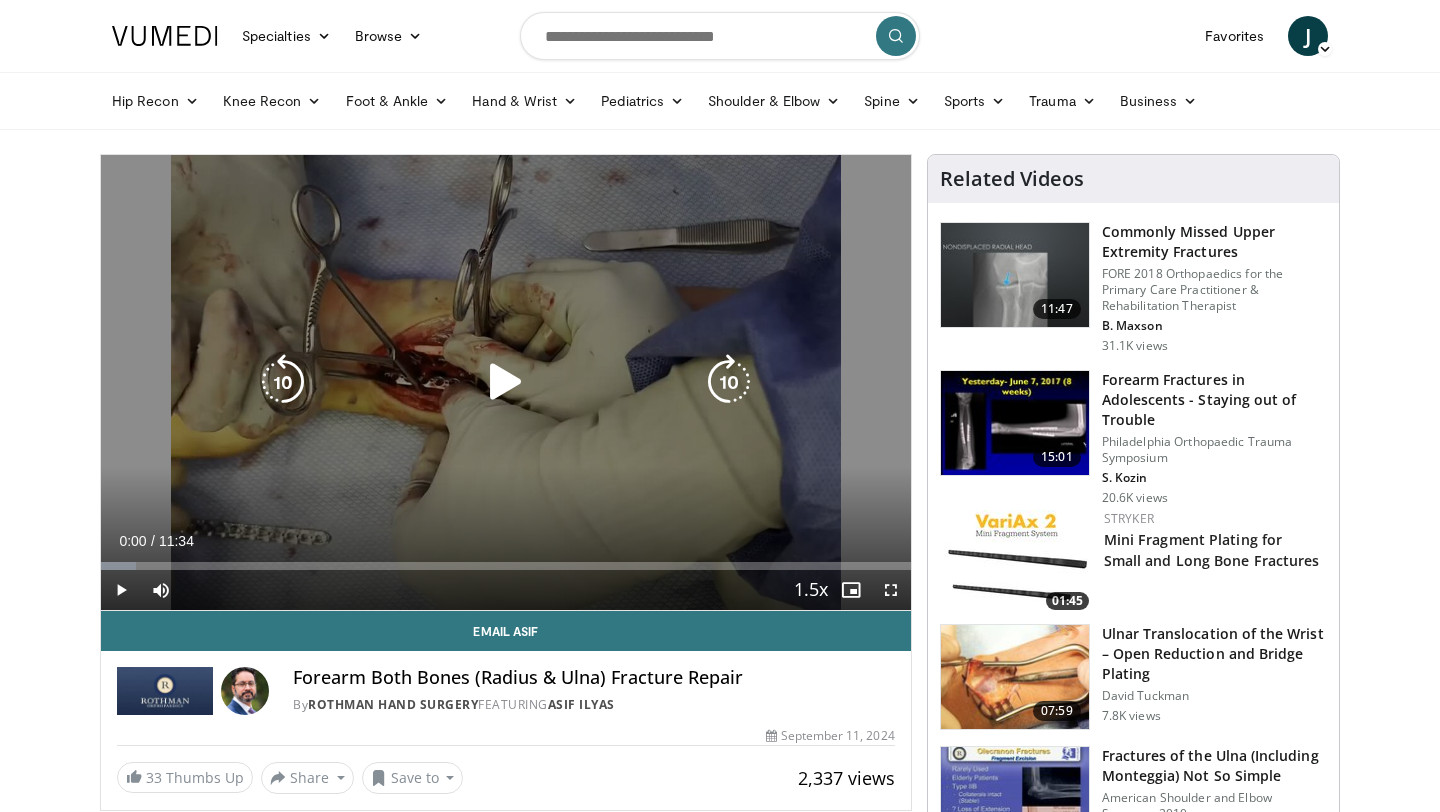 click at bounding box center [506, 382] 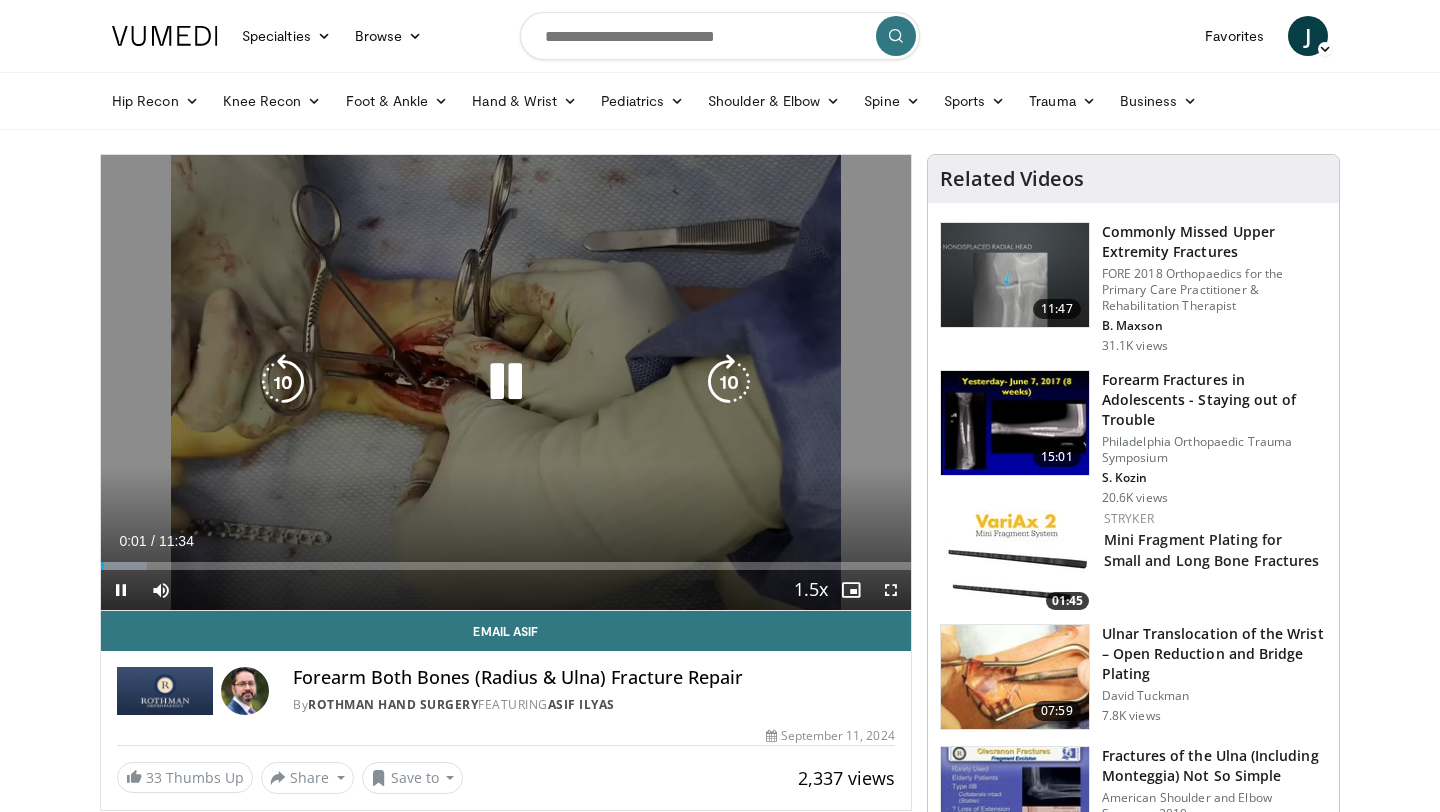 click at bounding box center (506, 382) 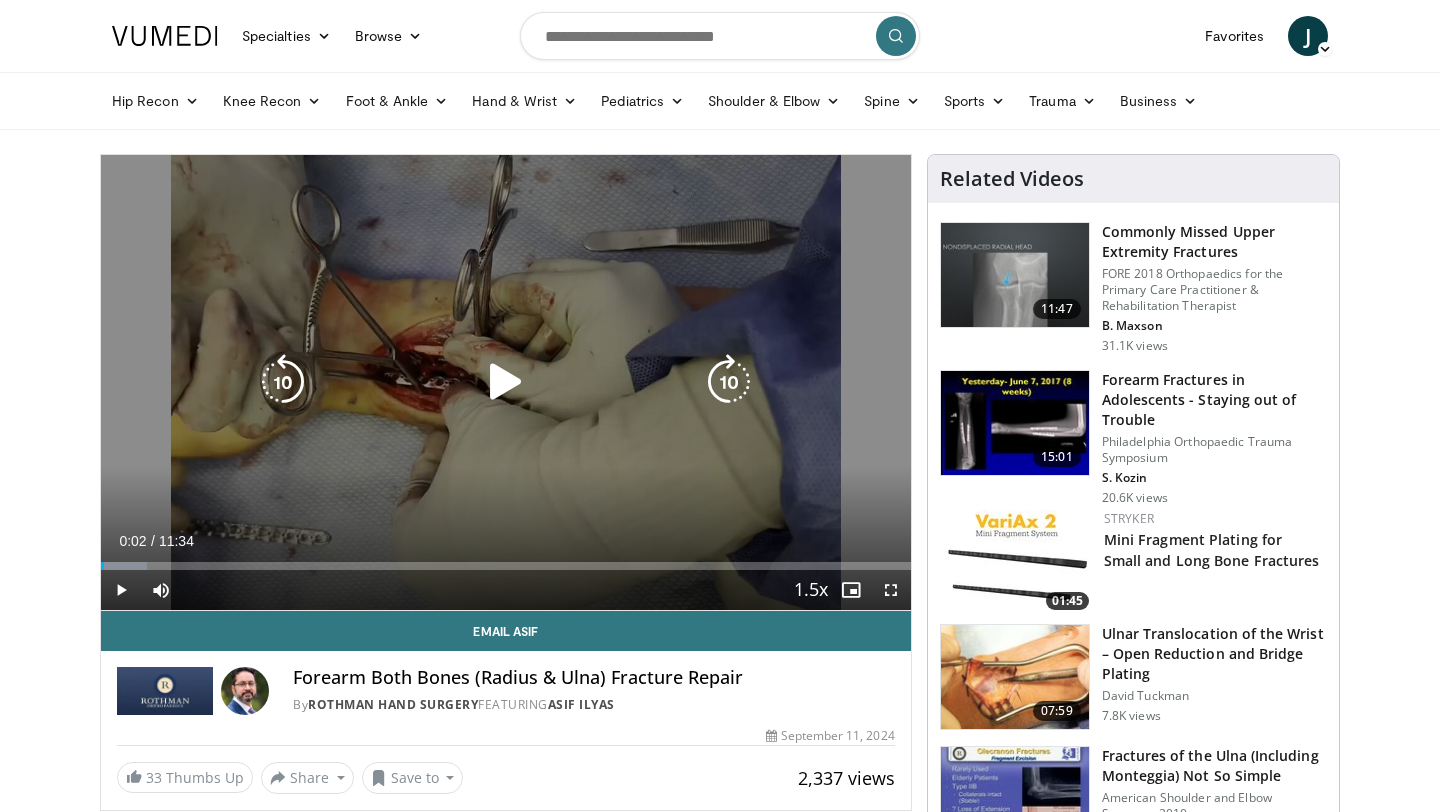 click at bounding box center [506, 382] 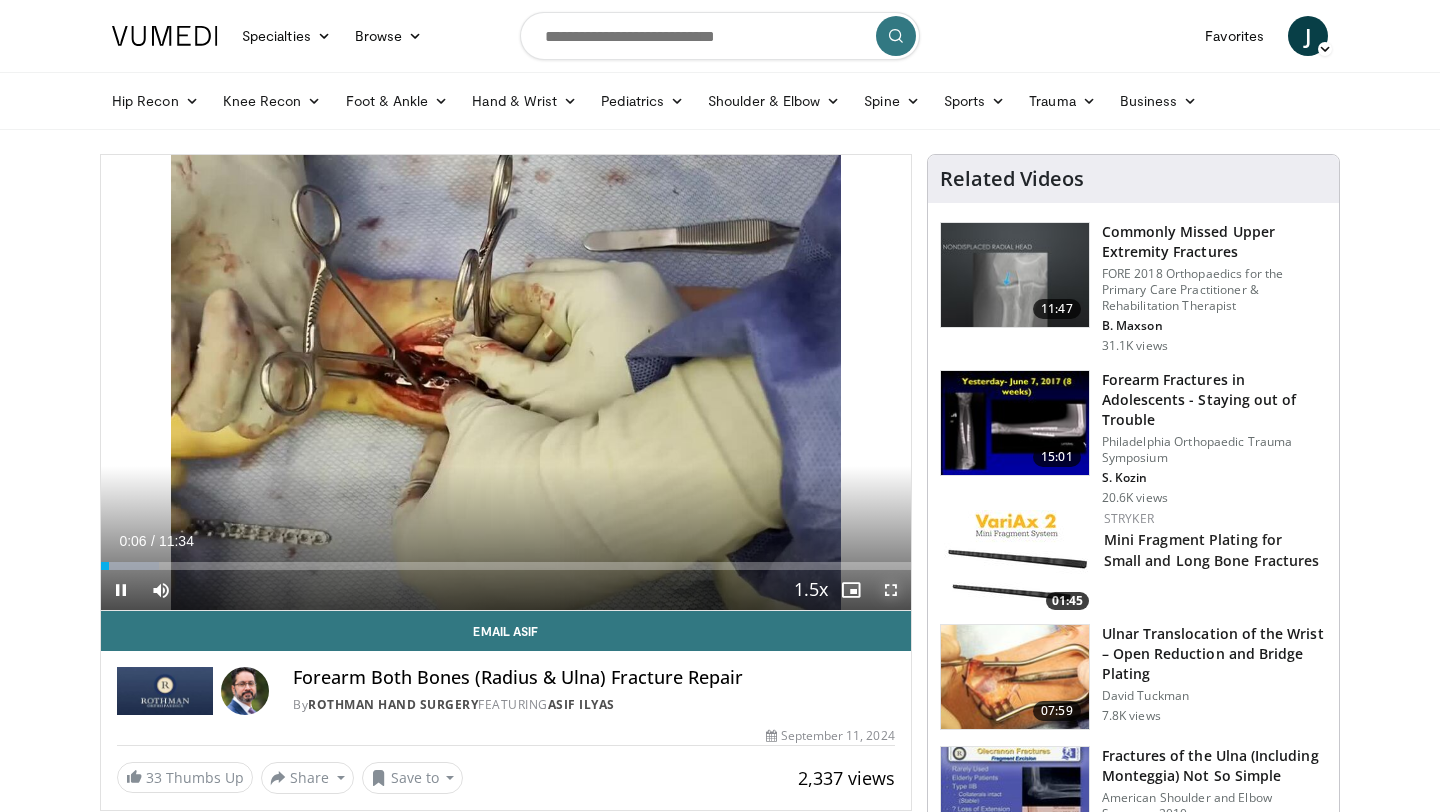 click at bounding box center [891, 590] 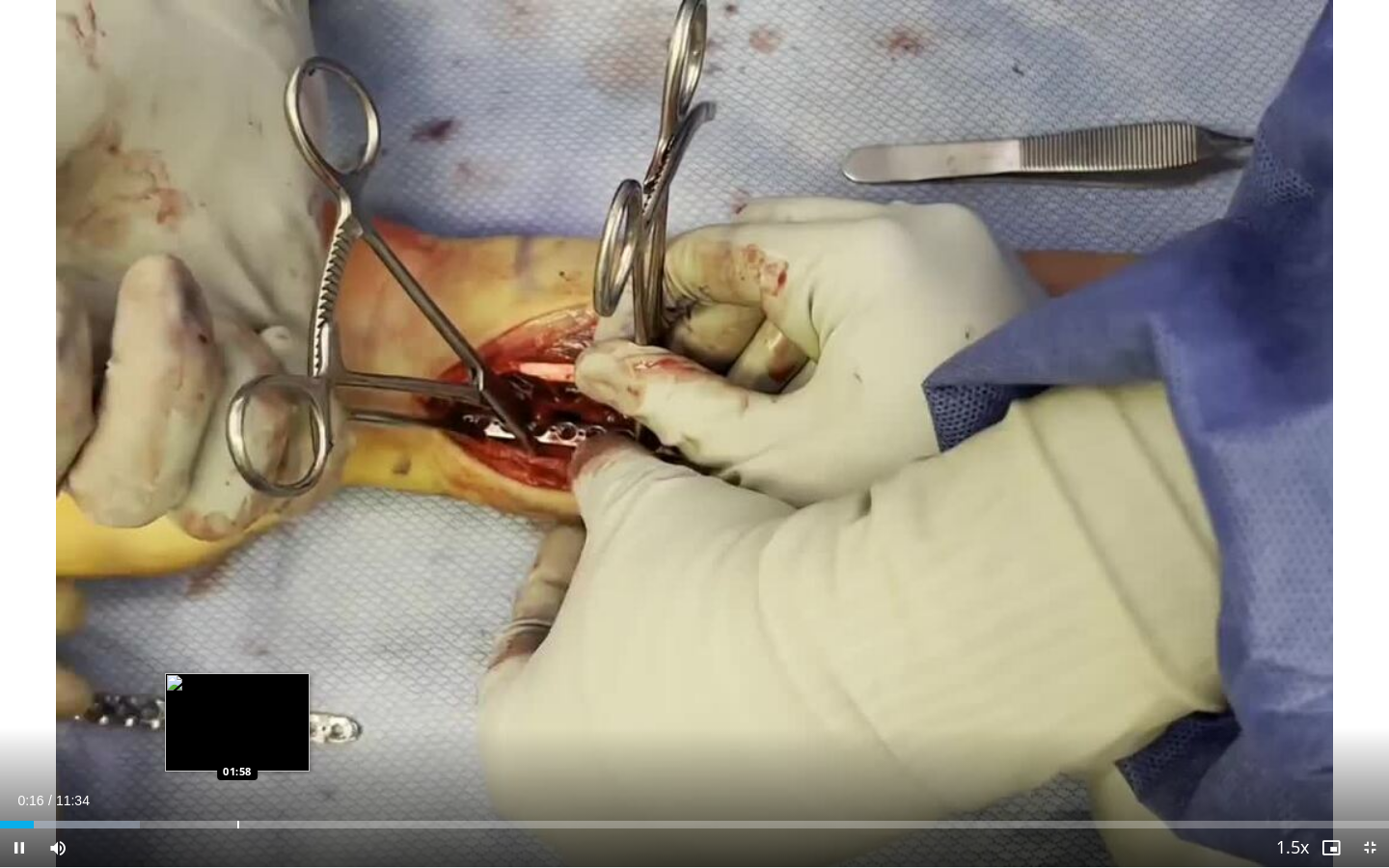 click at bounding box center [238, 825] 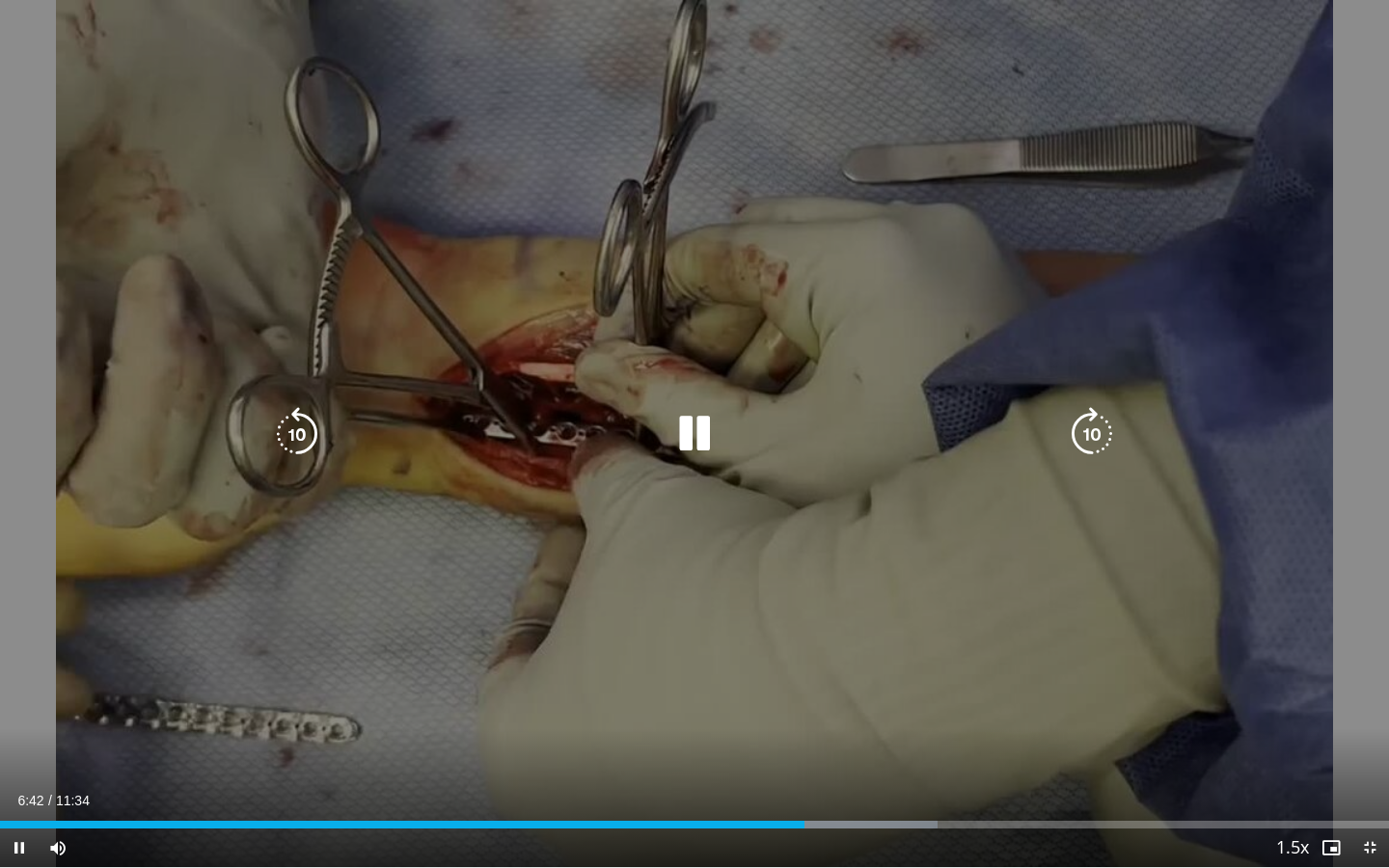 click at bounding box center (694, 434) 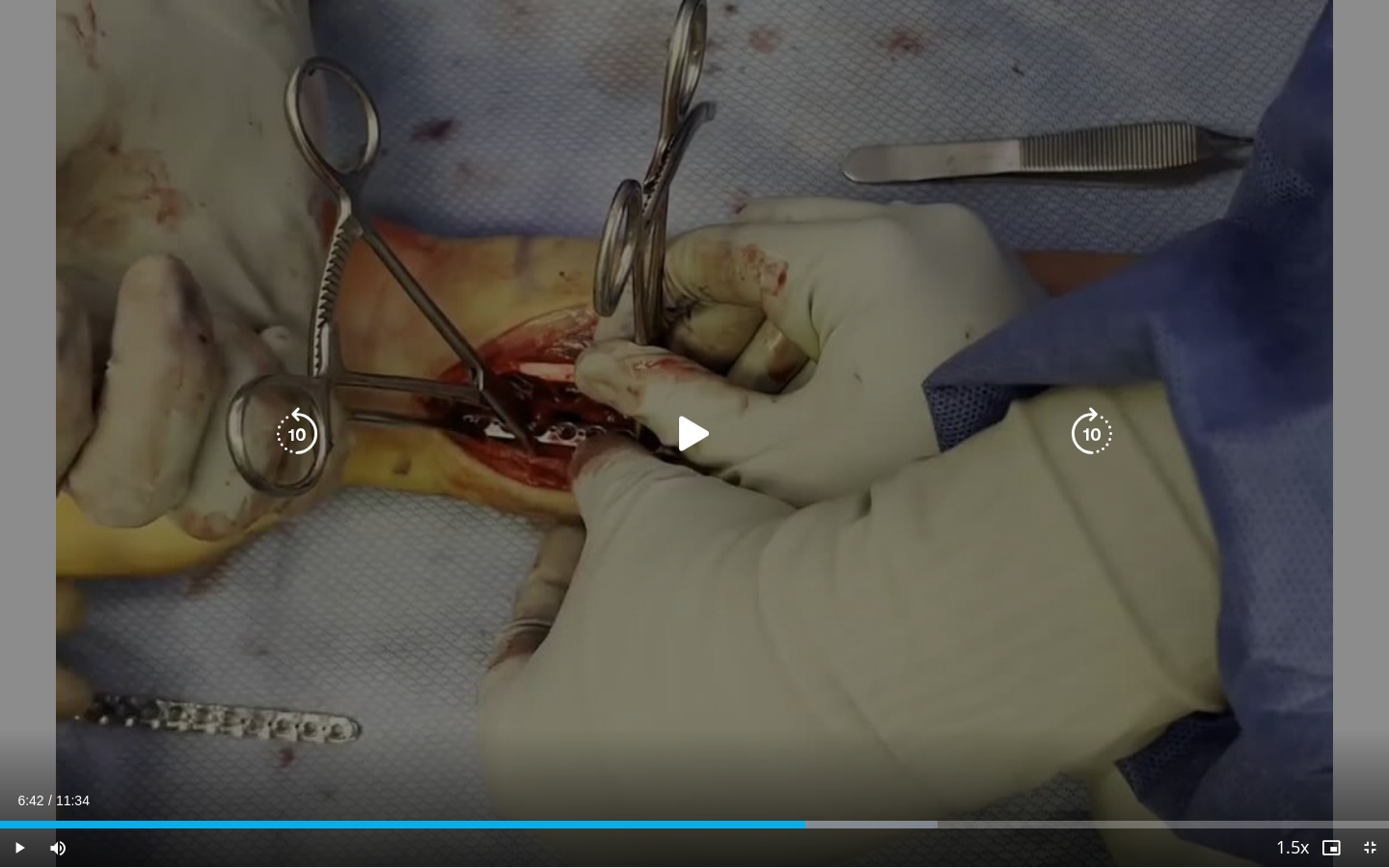 click at bounding box center (694, 434) 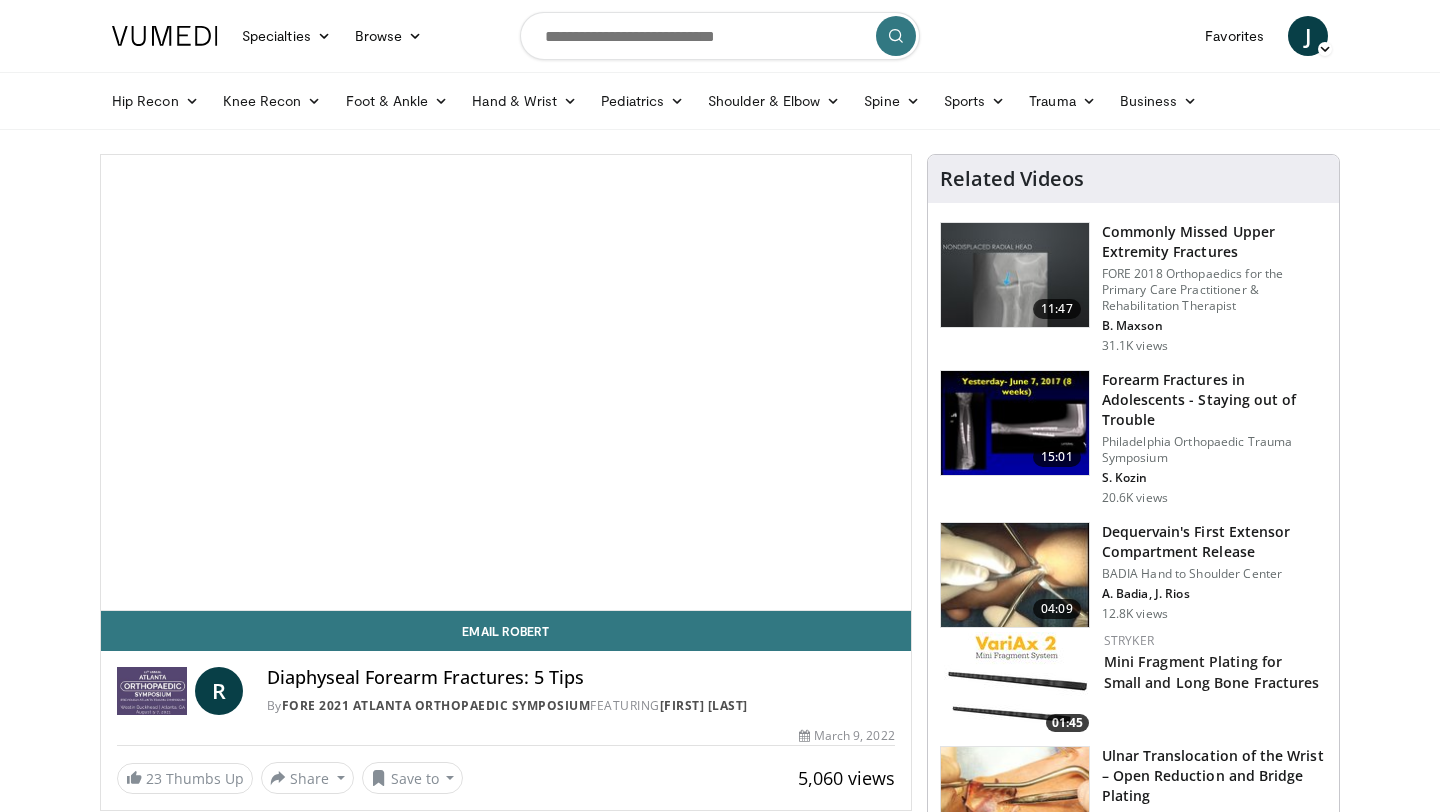 scroll, scrollTop: 0, scrollLeft: 0, axis: both 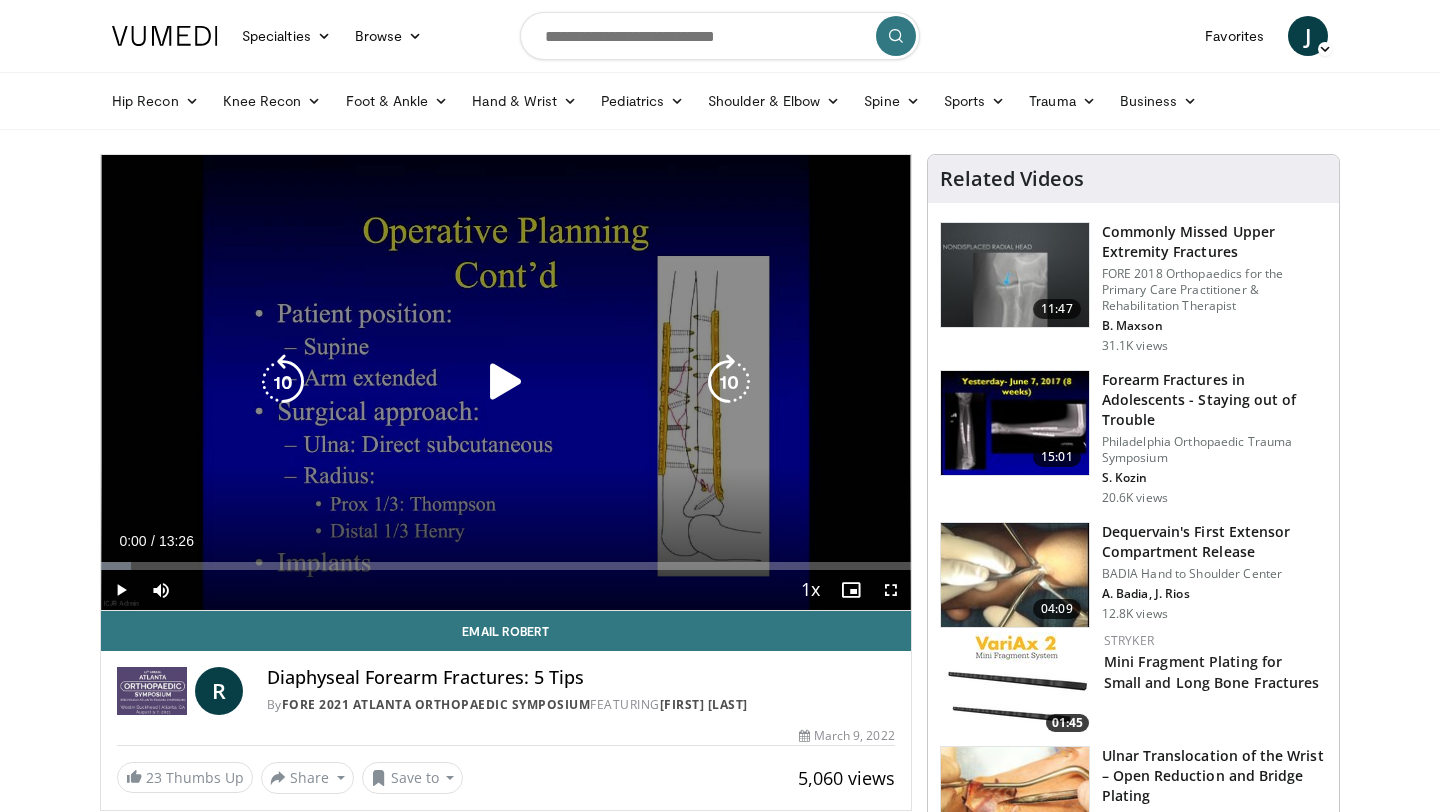 click at bounding box center (506, 382) 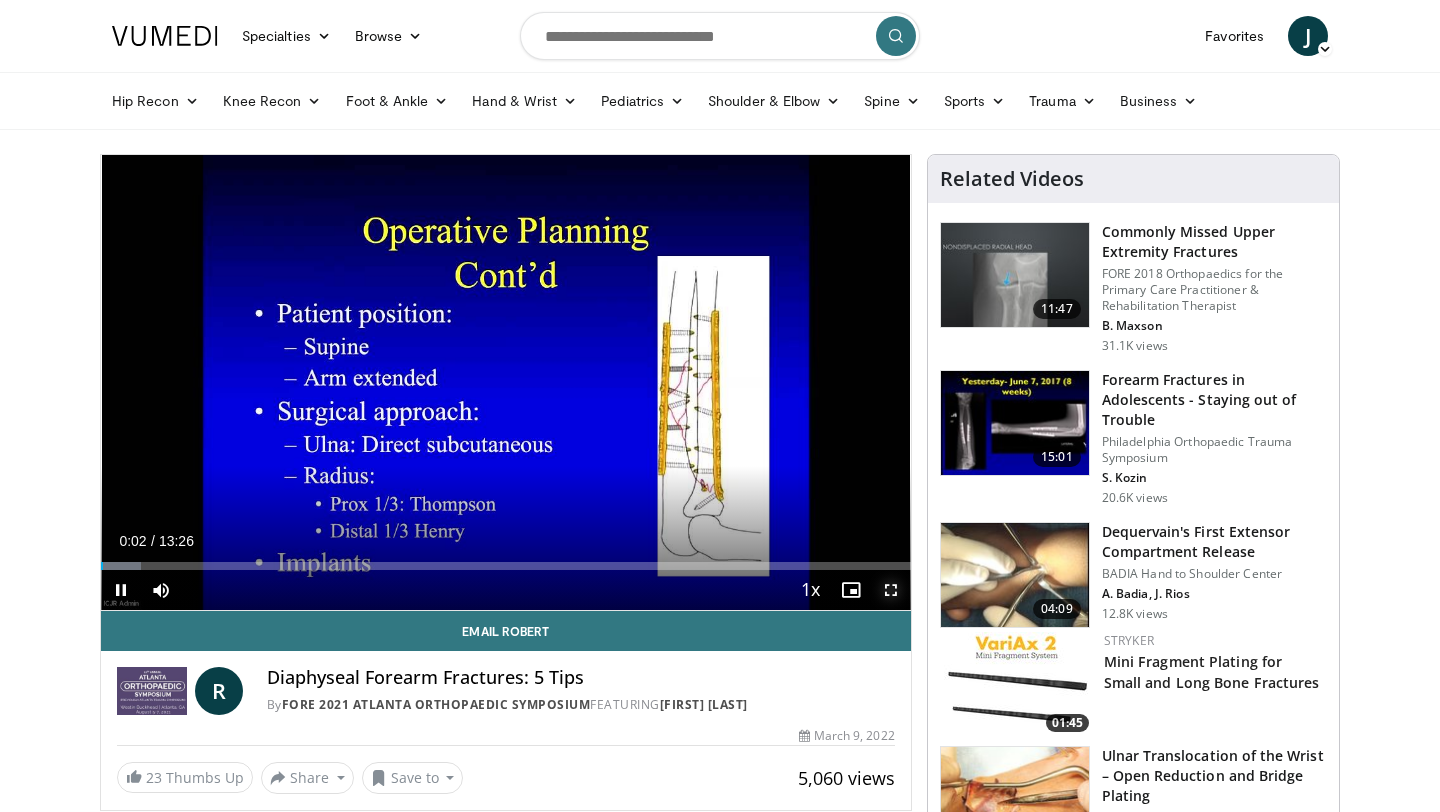 click at bounding box center [891, 590] 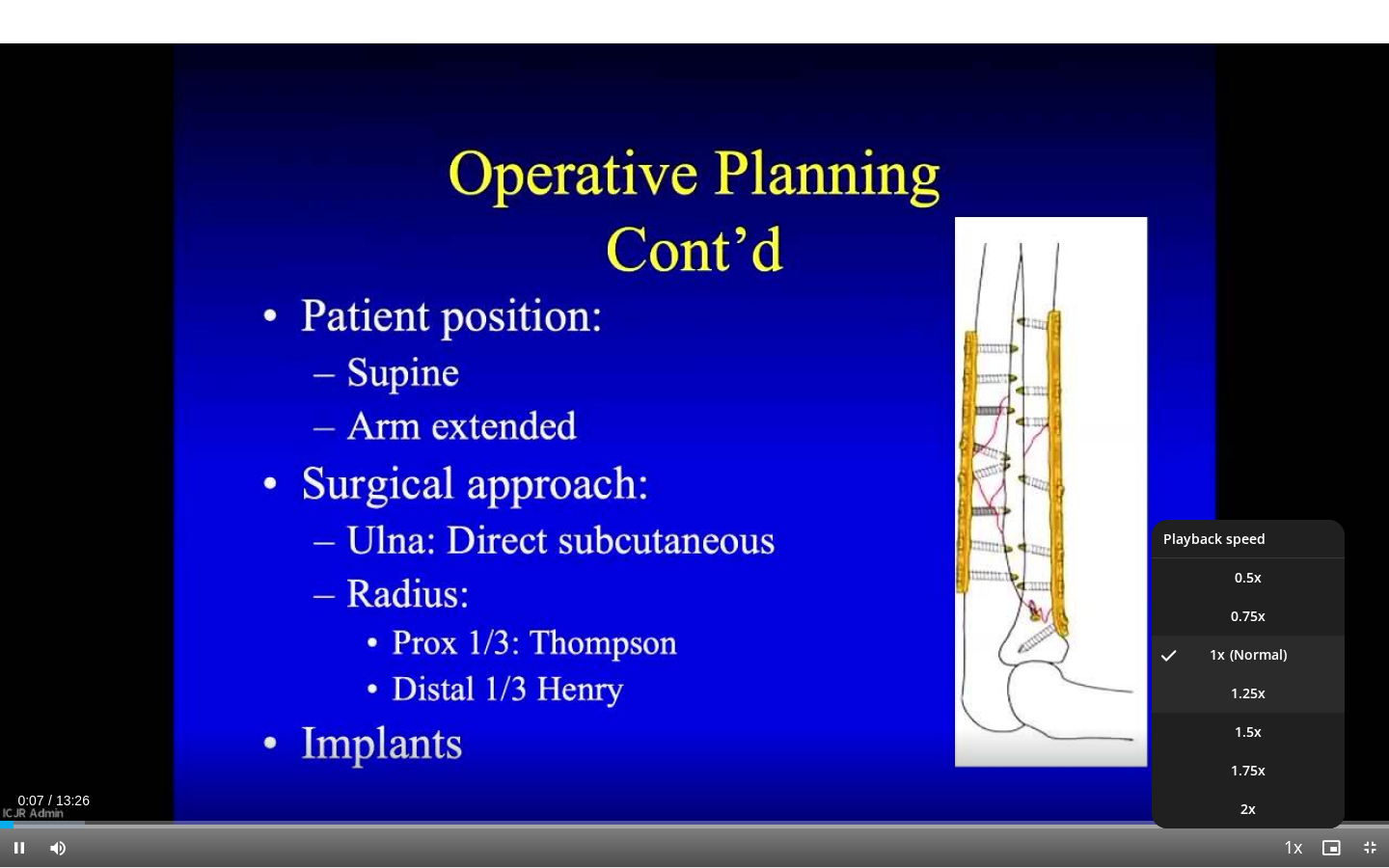 click on "1.25x" at bounding box center [1248, 693] 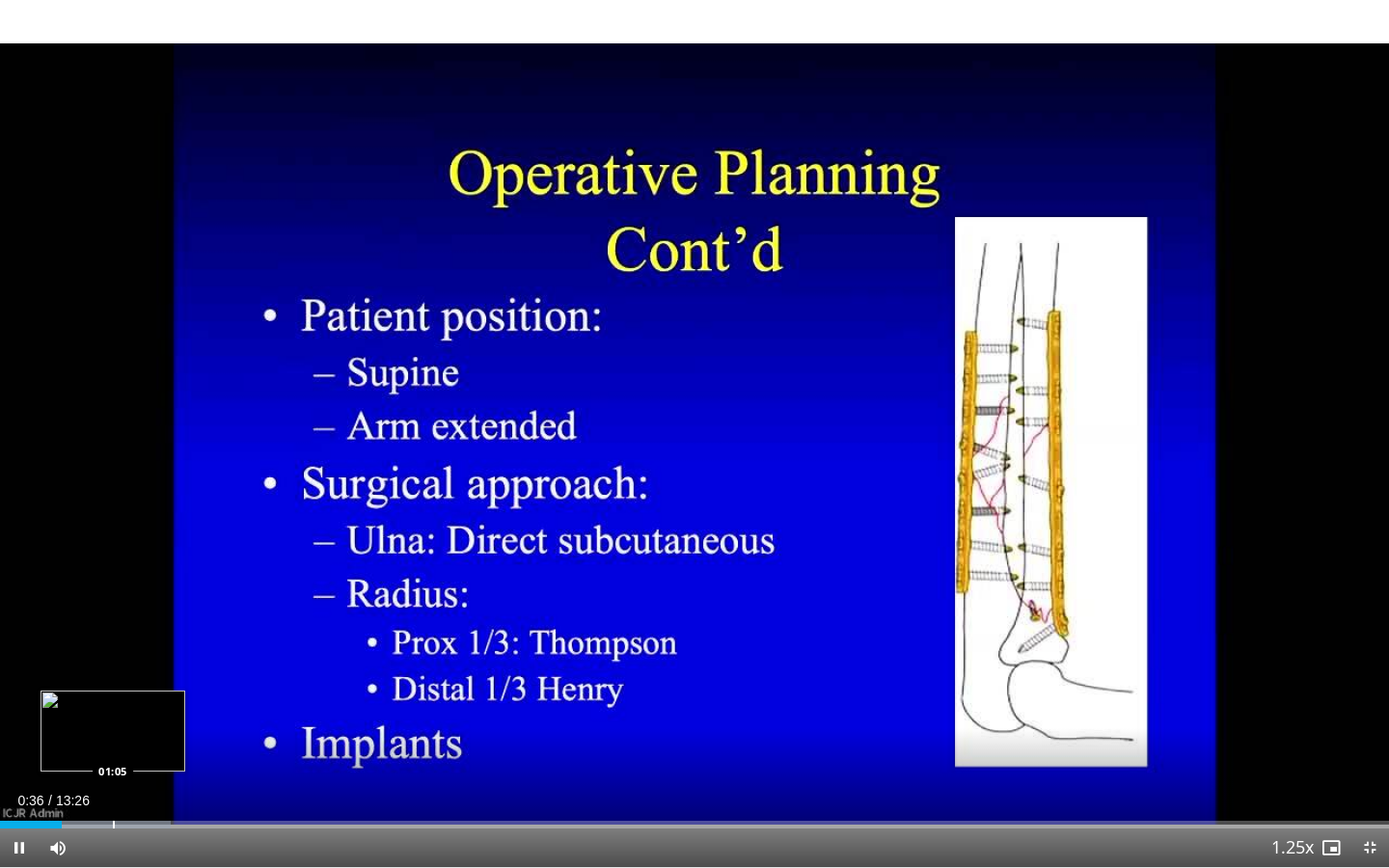 click at bounding box center (114, 825) 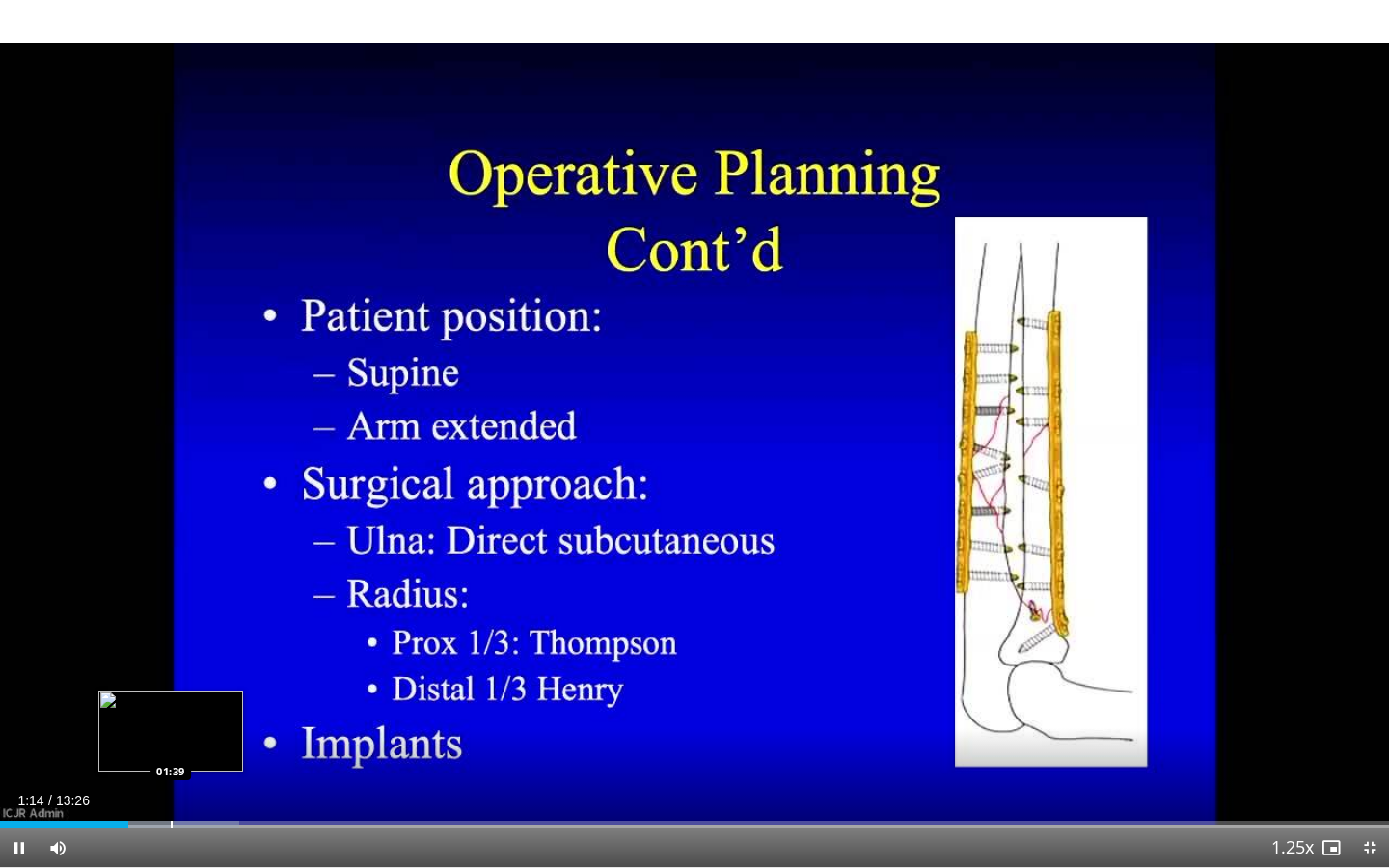 click at bounding box center (172, 825) 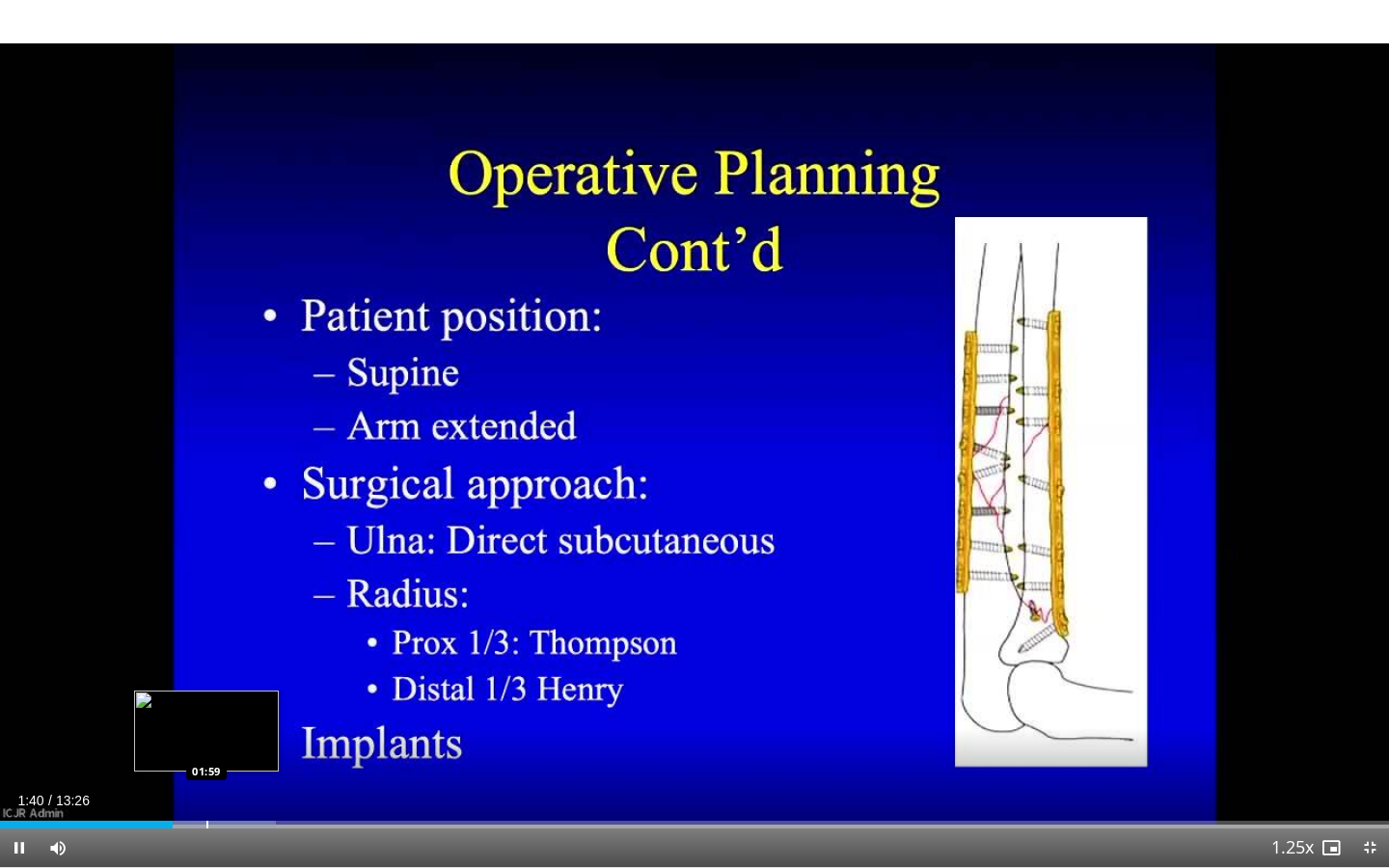 click at bounding box center (207, 825) 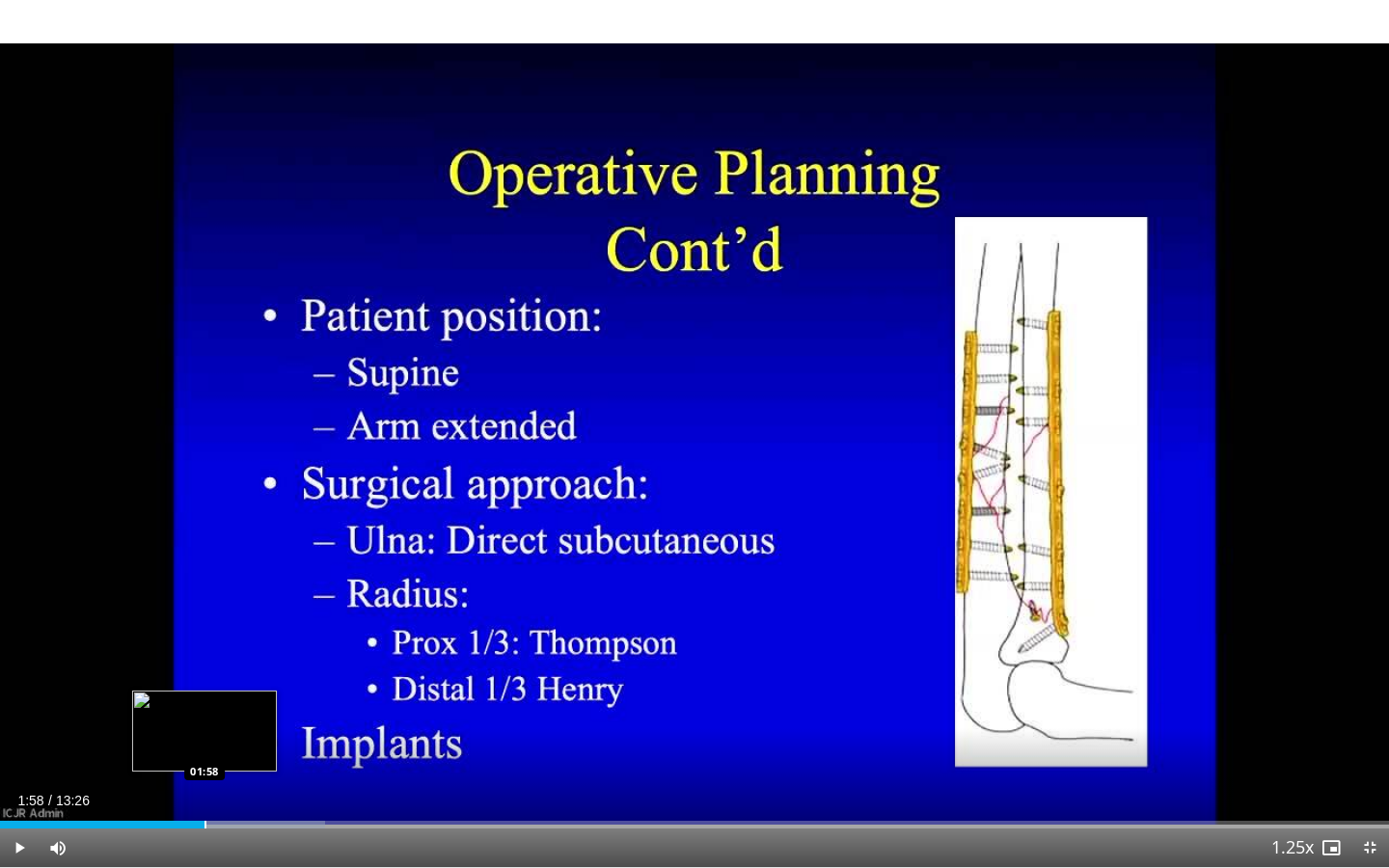 click at bounding box center (205, 825) 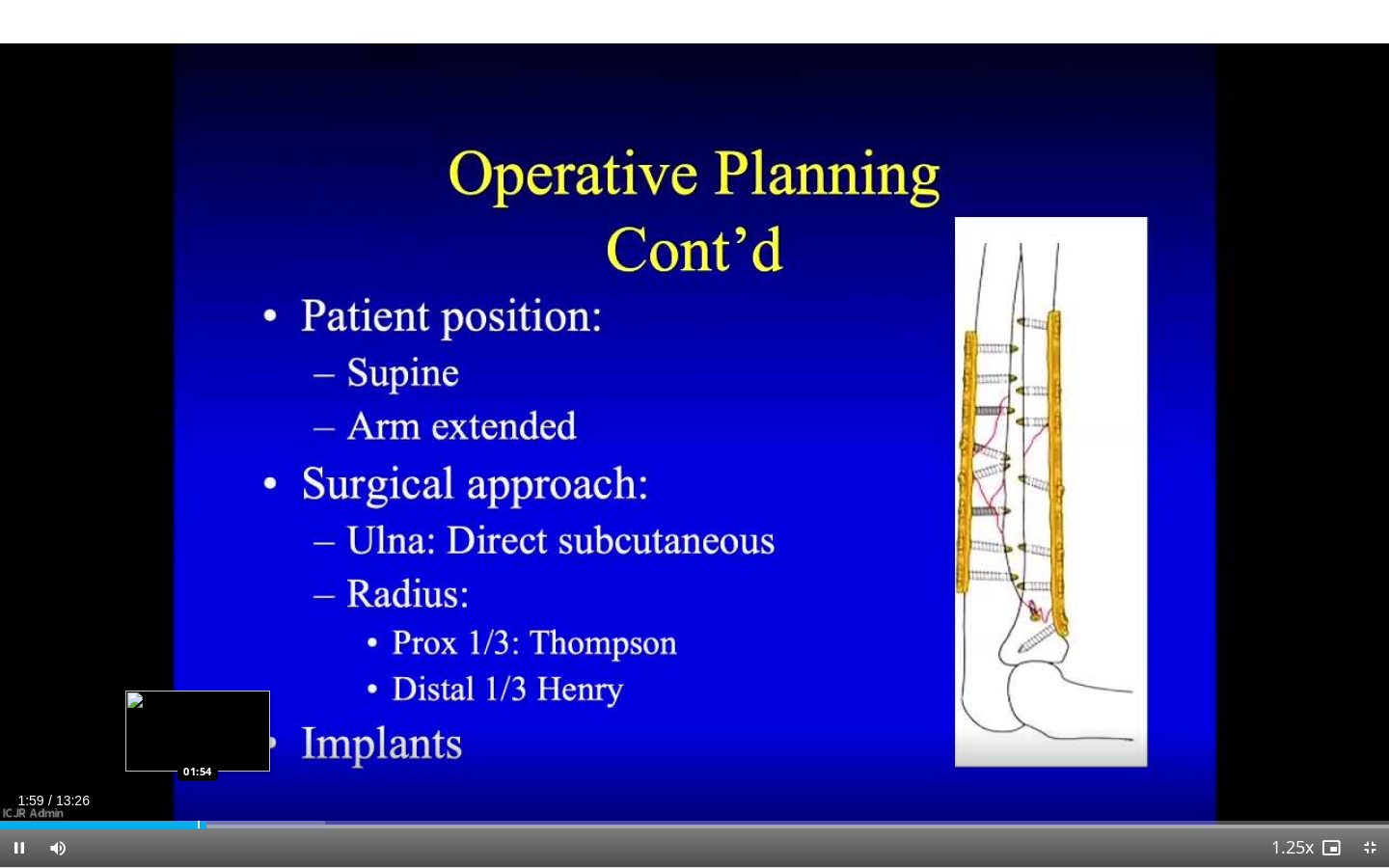 click at bounding box center (199, 825) 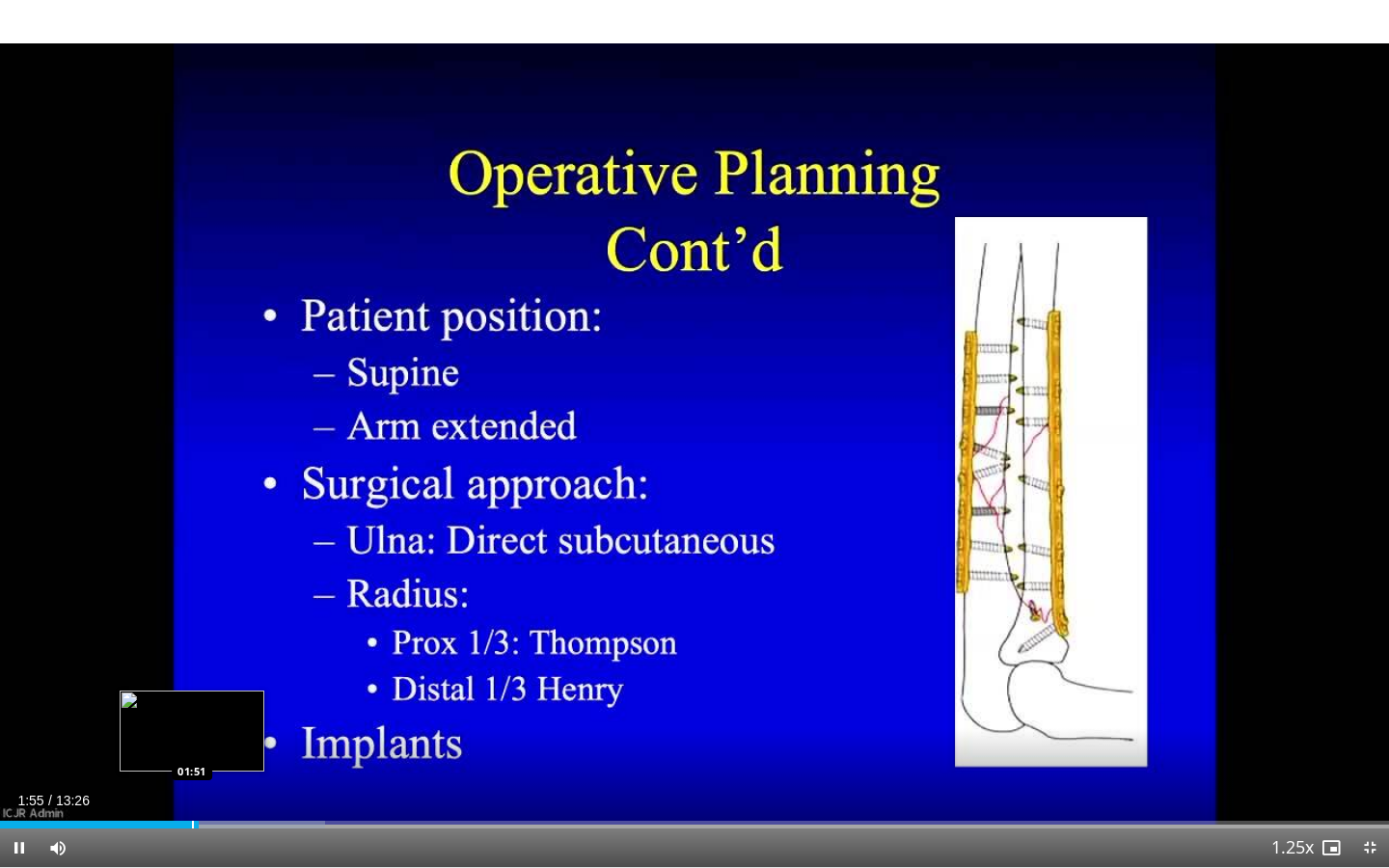 click at bounding box center [193, 825] 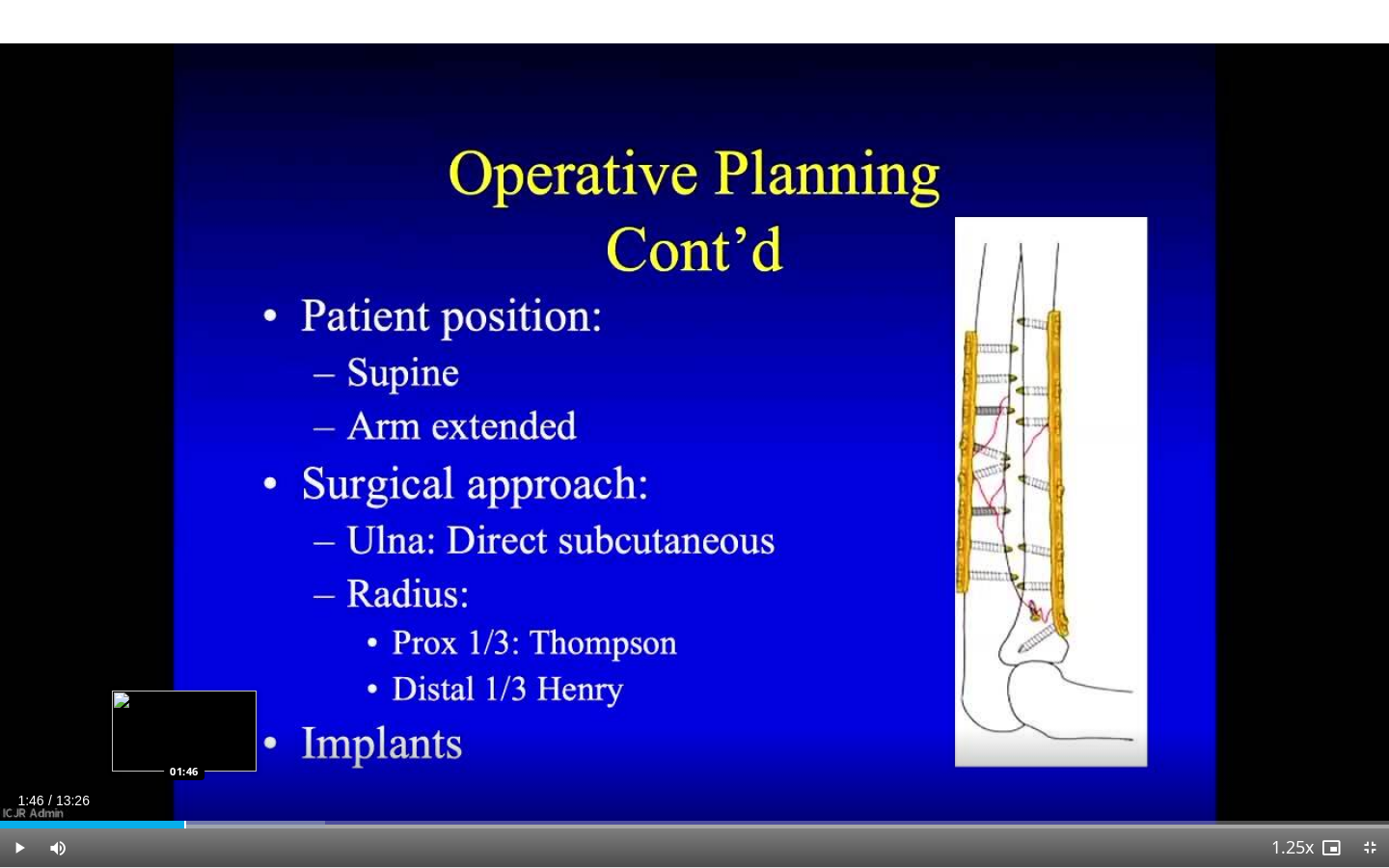 click at bounding box center [185, 825] 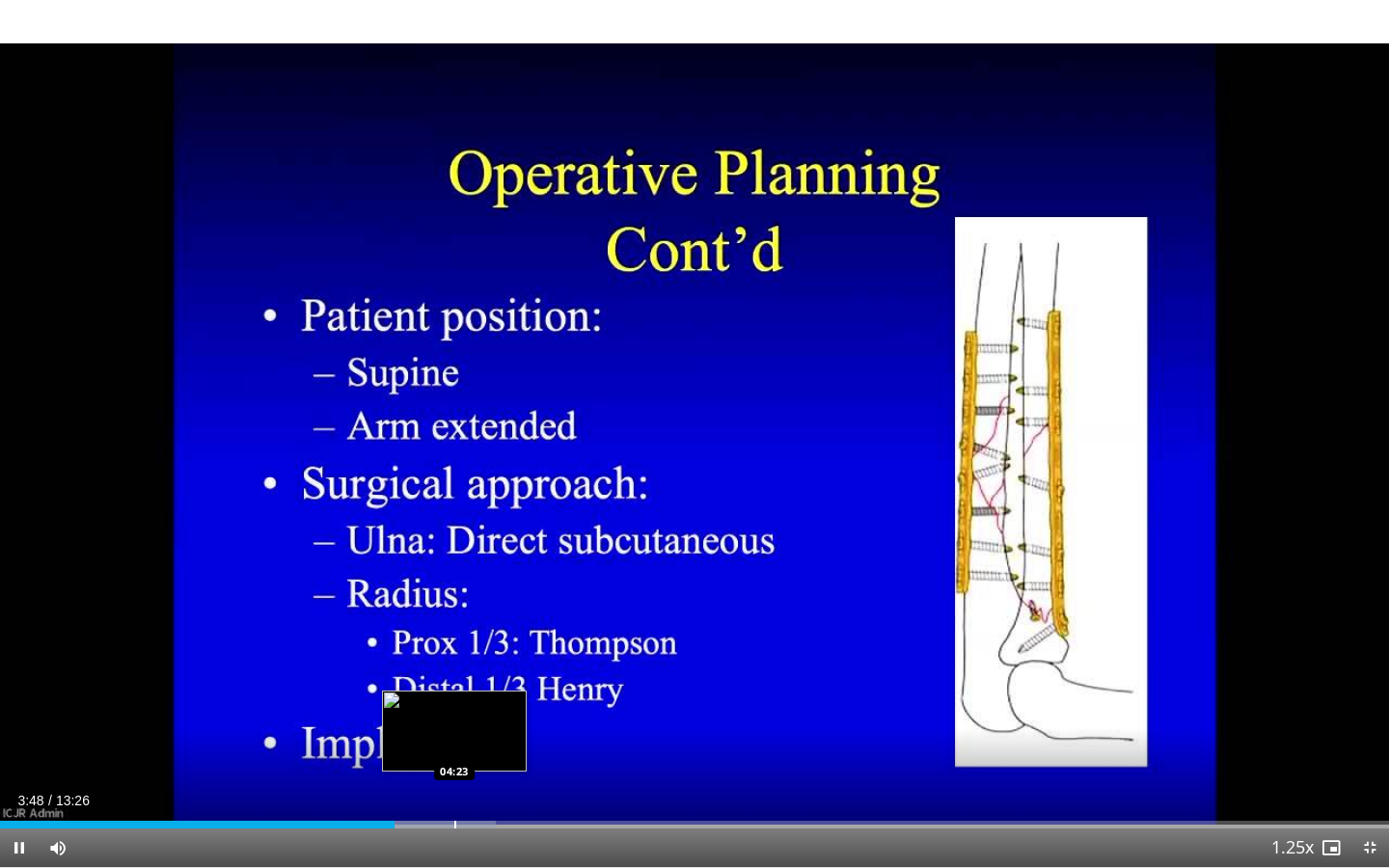 click at bounding box center [455, 825] 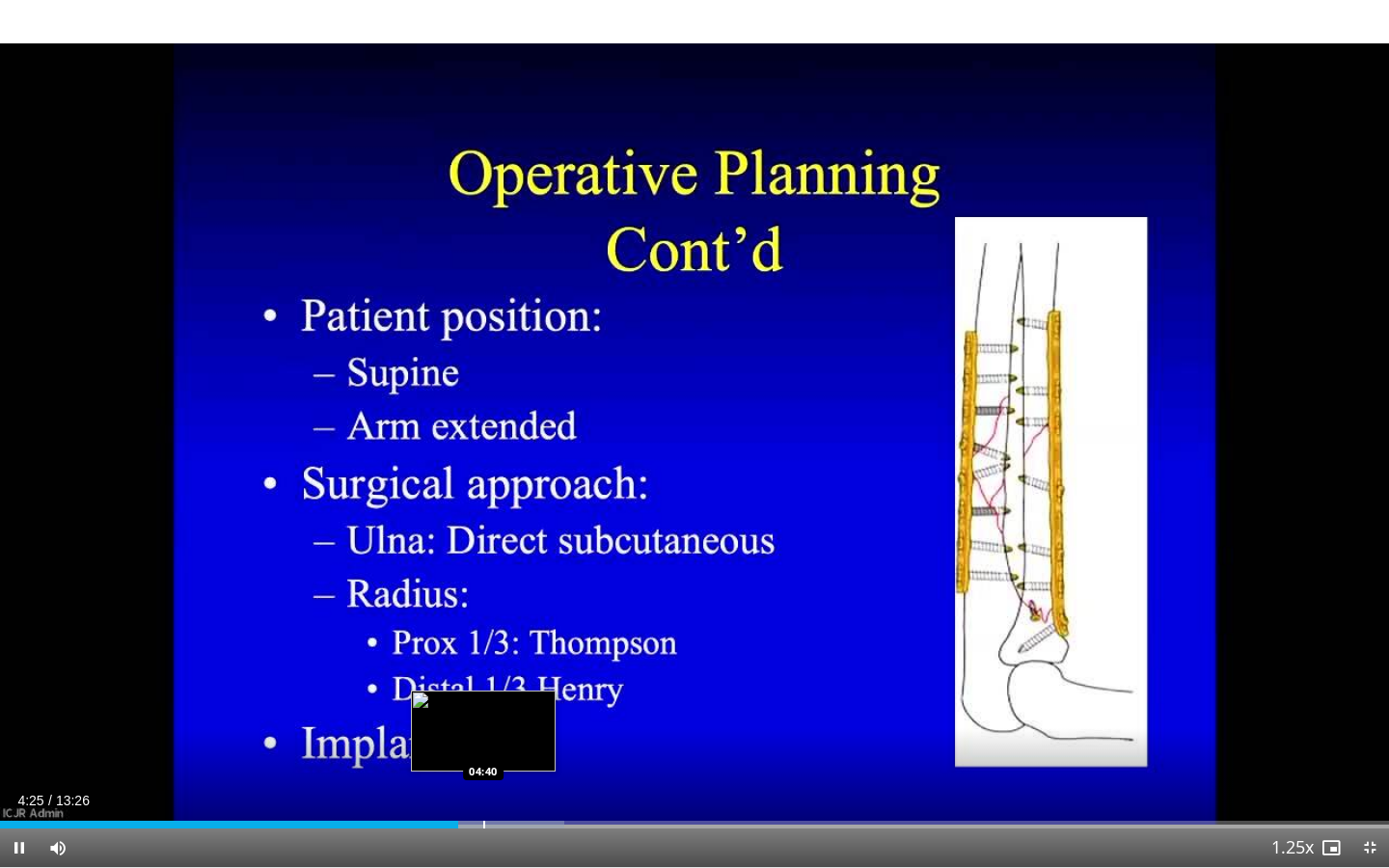 click at bounding box center (484, 825) 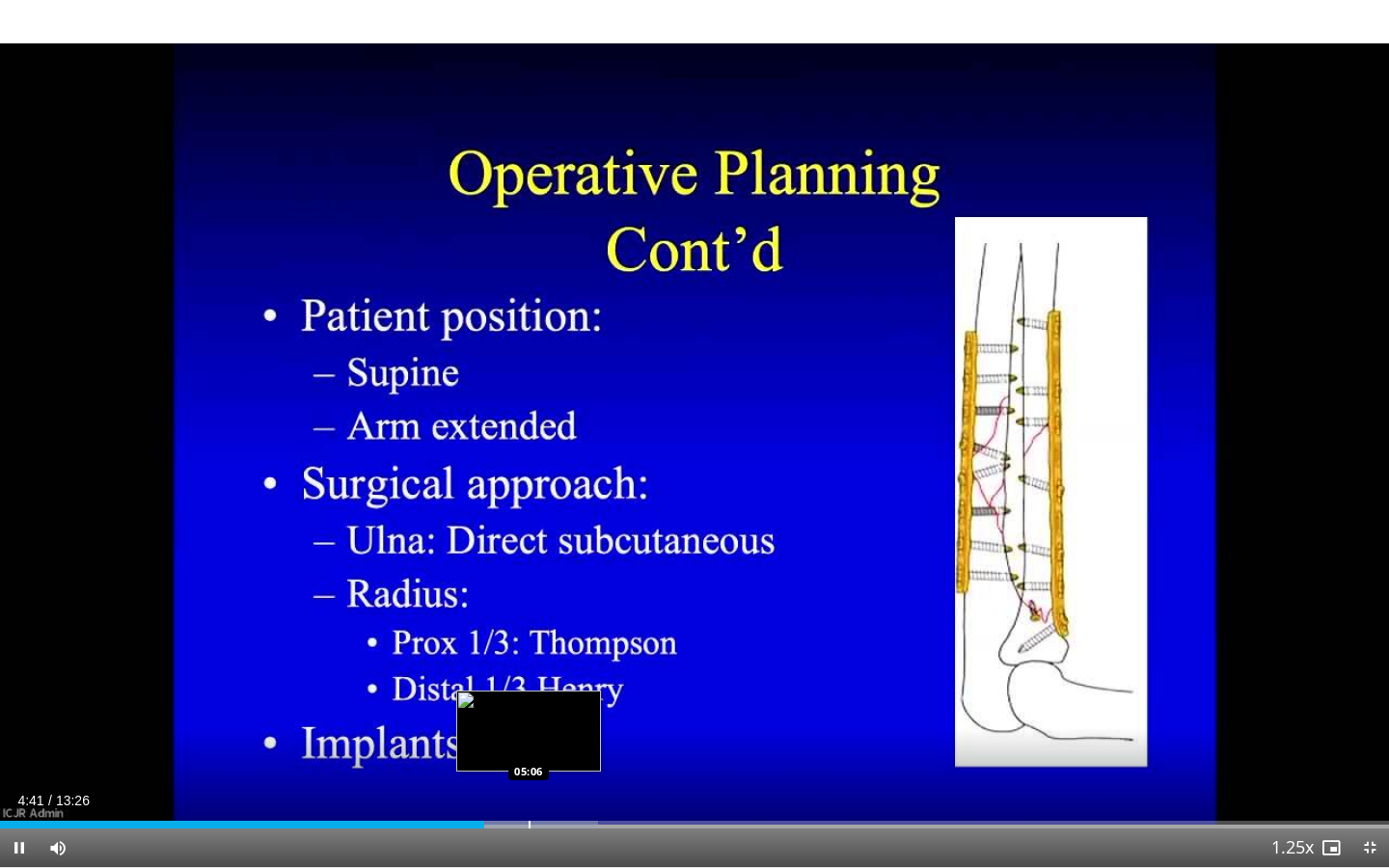 click at bounding box center (530, 825) 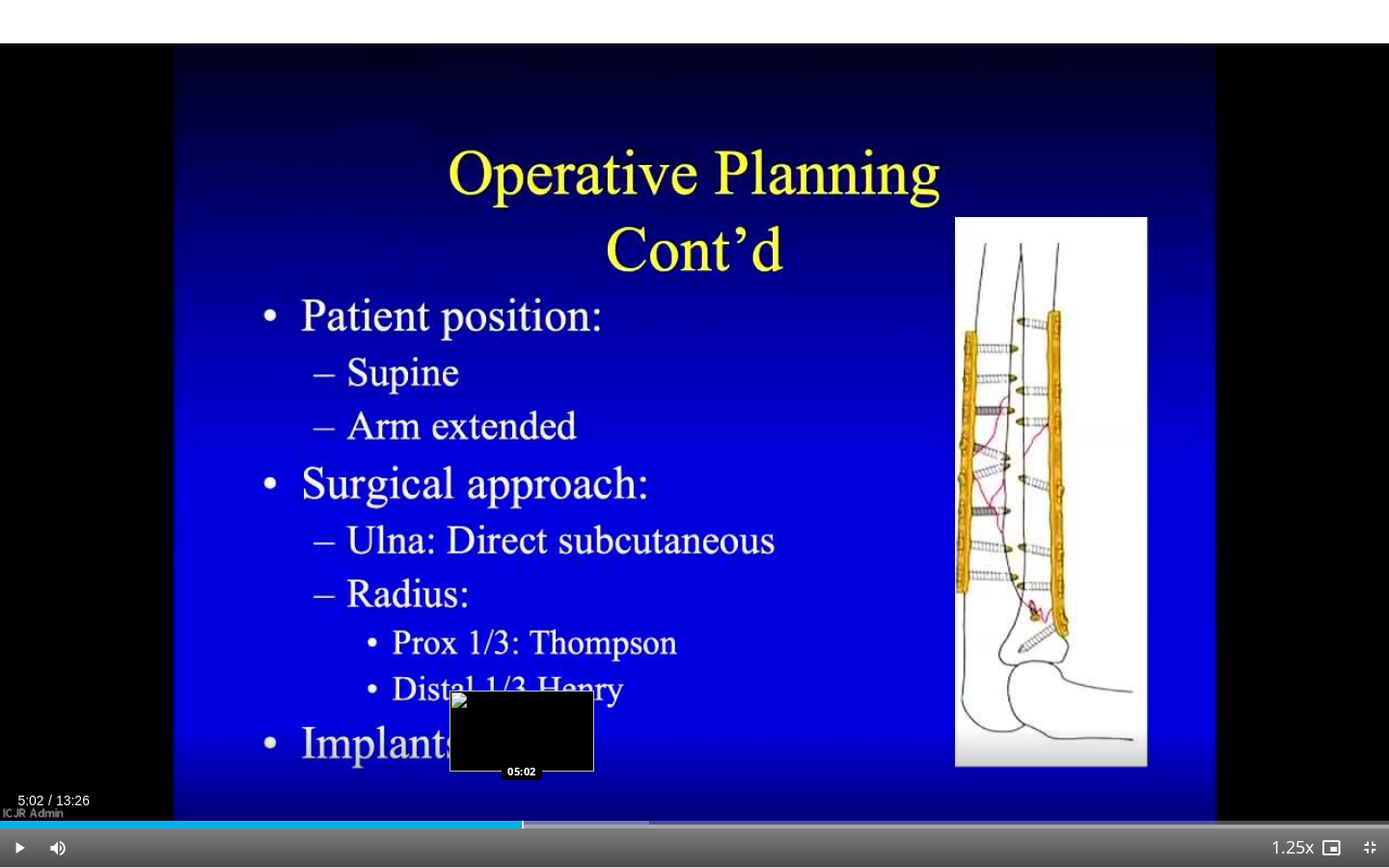 click at bounding box center (523, 825) 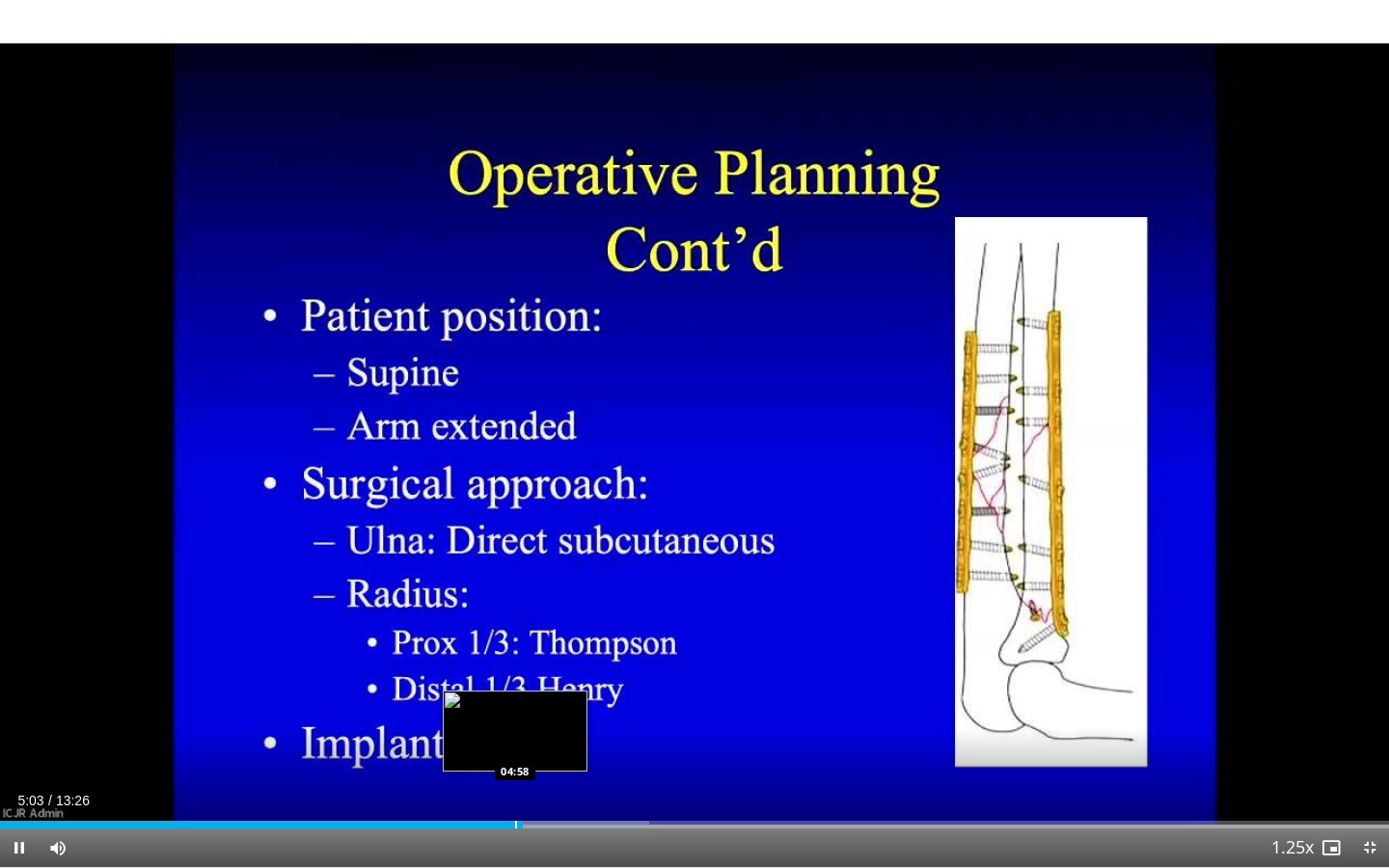click on "Loaded :  46.76% 05:03 04:58" at bounding box center [694, 819] 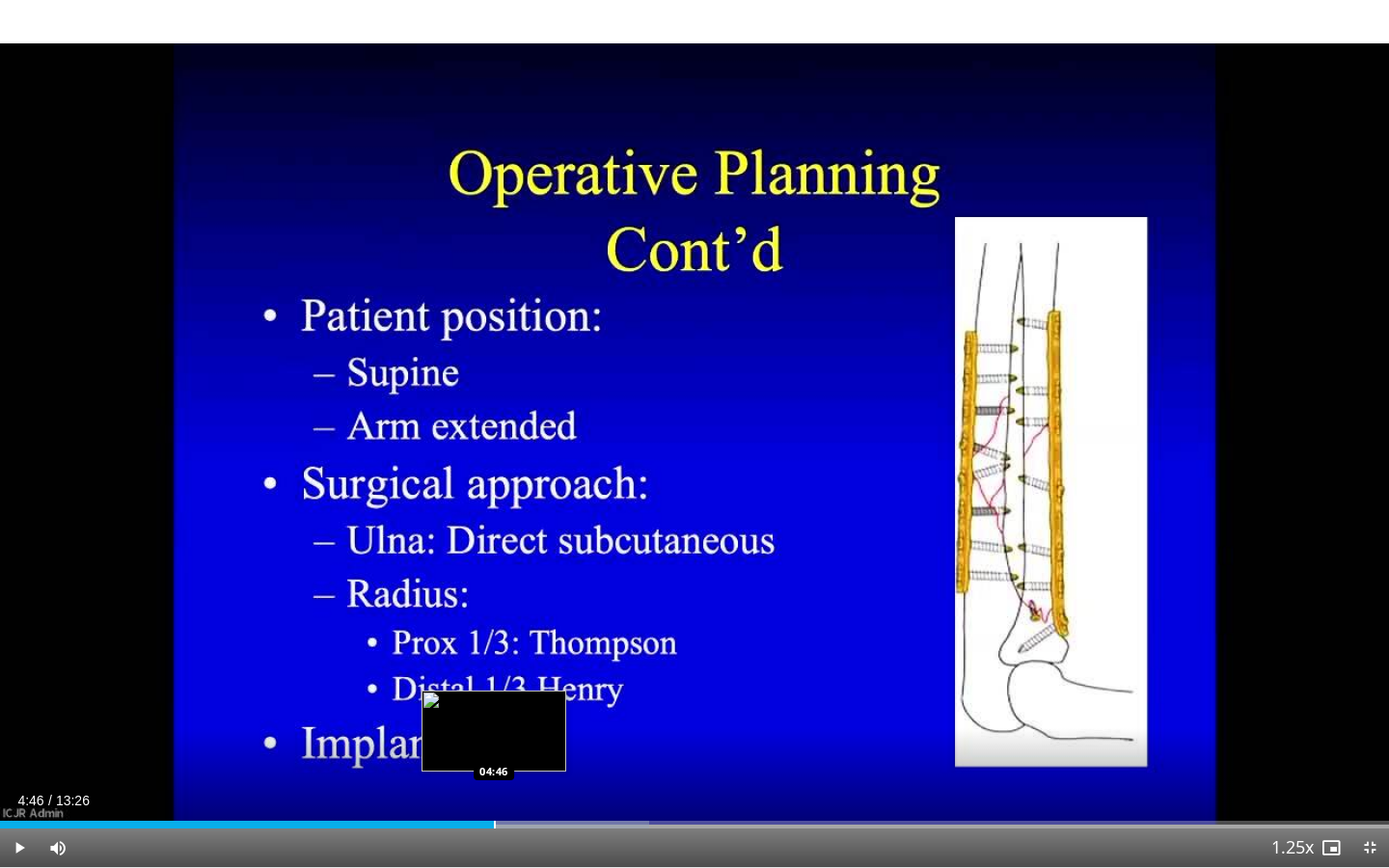 click at bounding box center [495, 825] 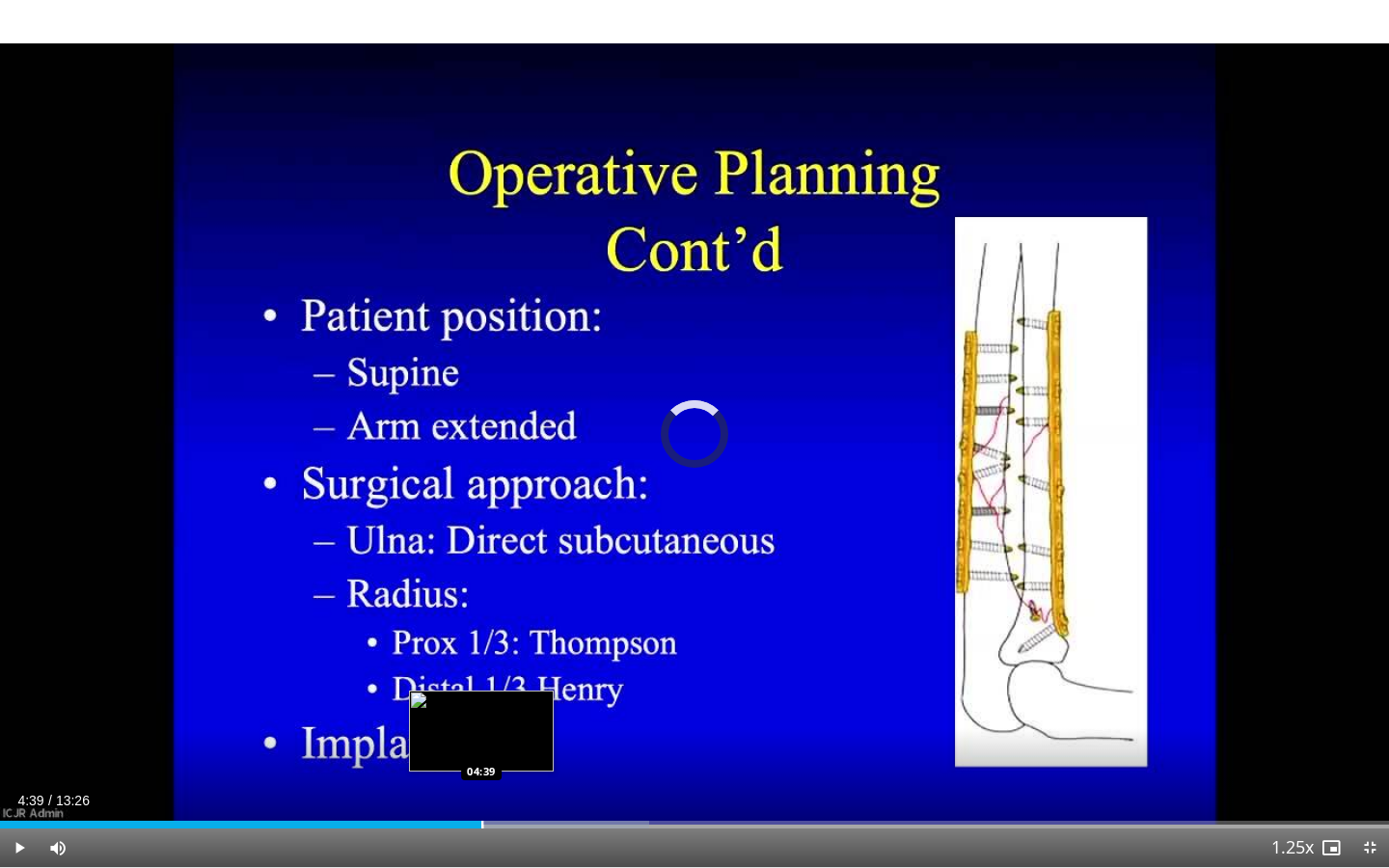 click at bounding box center [482, 825] 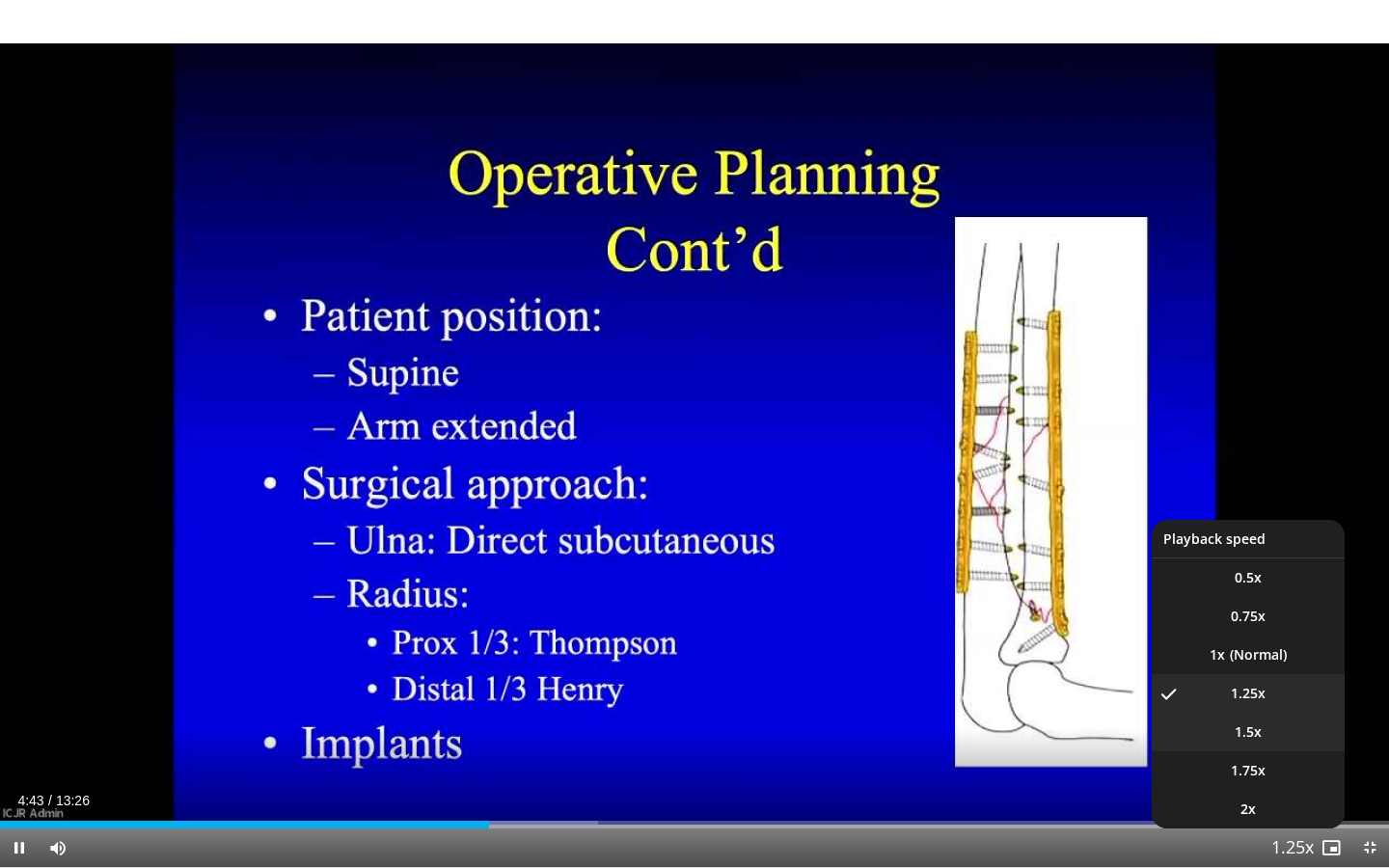 click on "1.5x" at bounding box center (1248, 732) 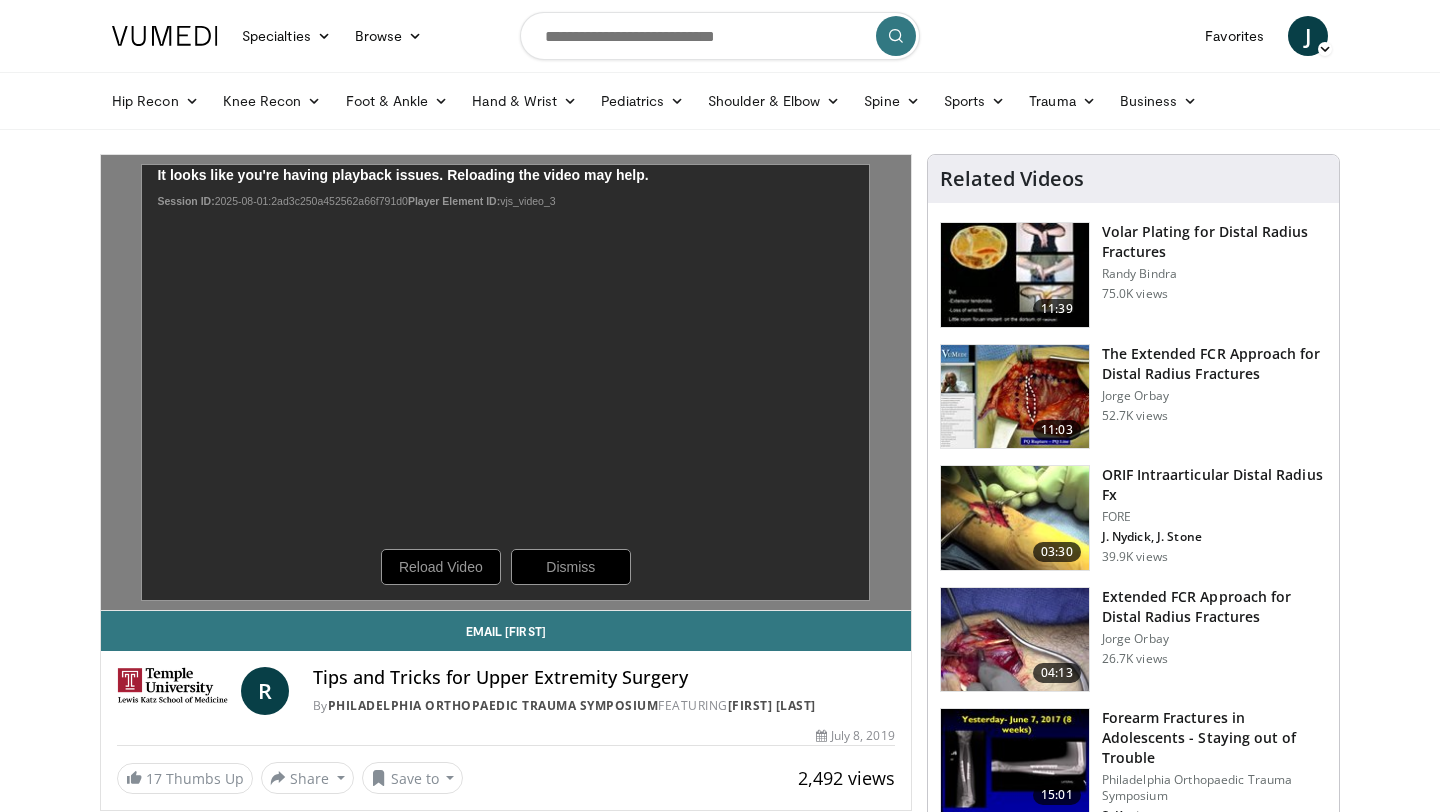 scroll, scrollTop: 0, scrollLeft: 0, axis: both 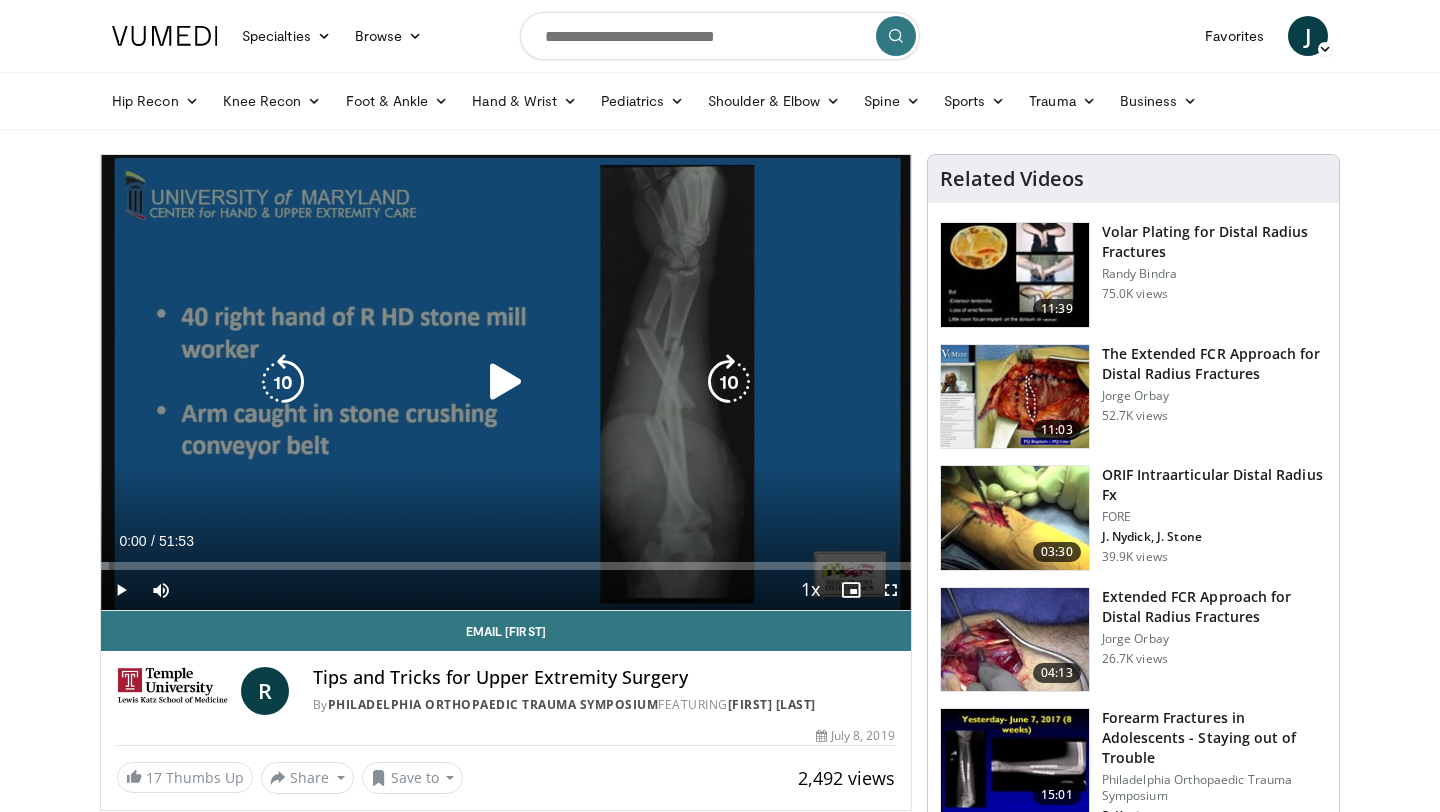 click at bounding box center [506, 382] 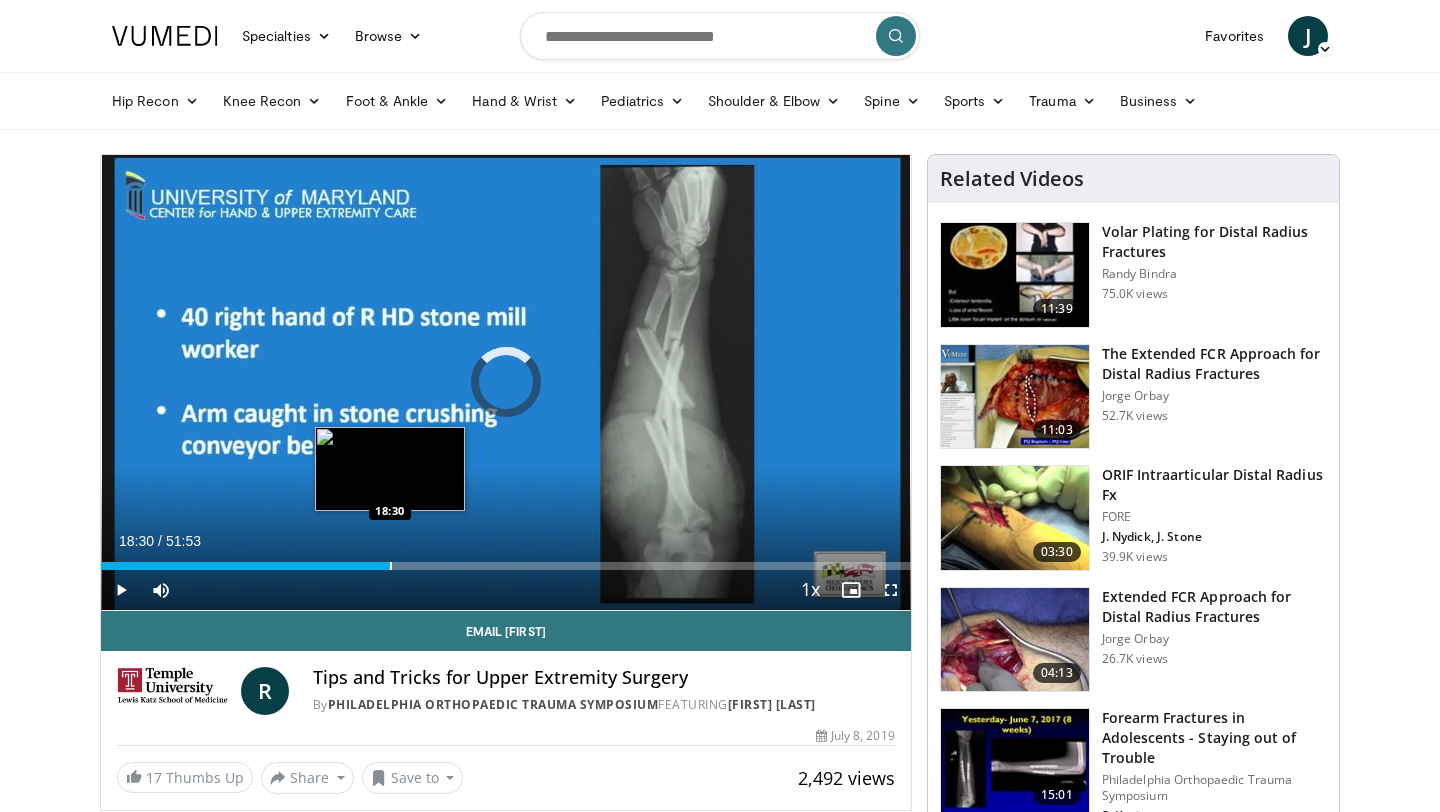 click at bounding box center (391, 566) 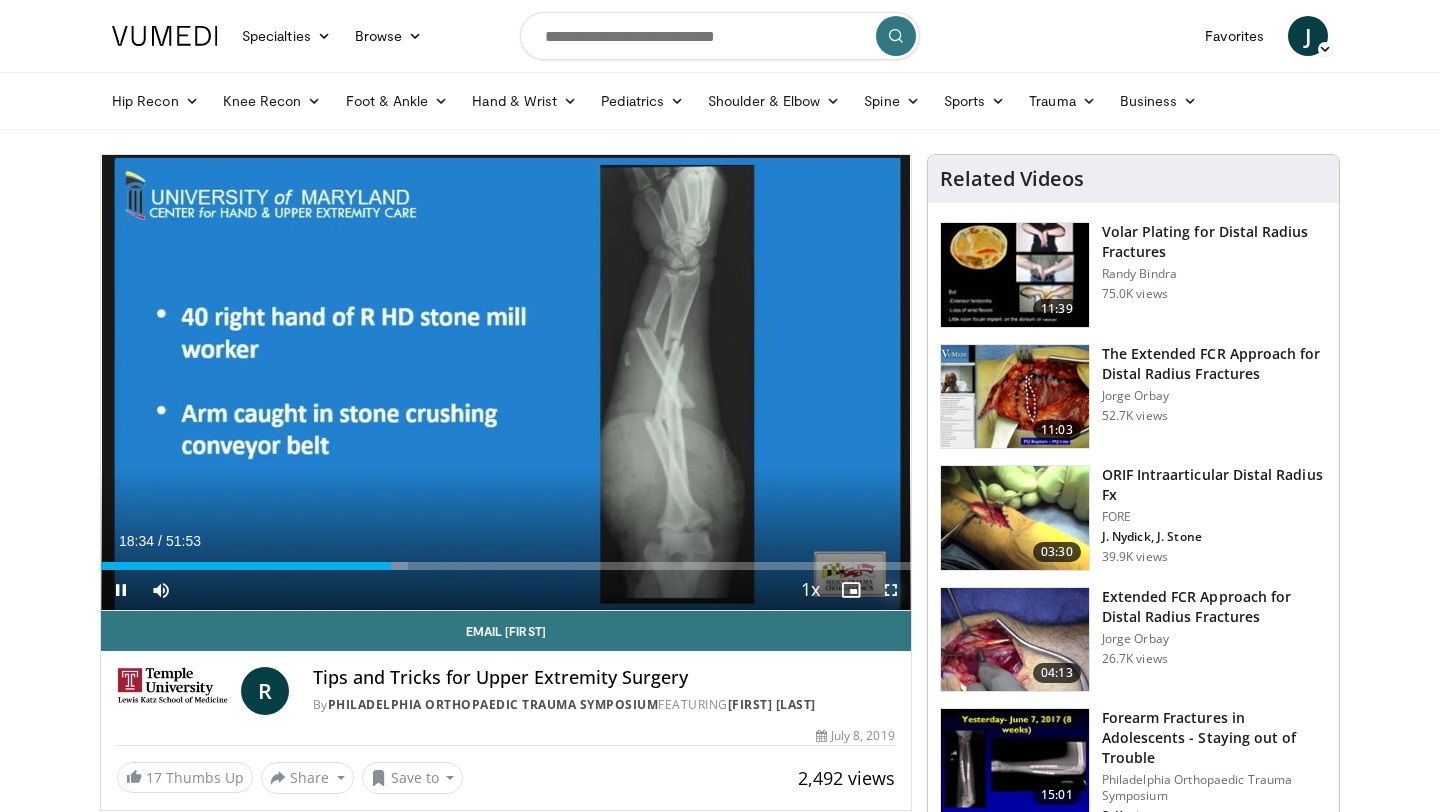 click at bounding box center (891, 590) 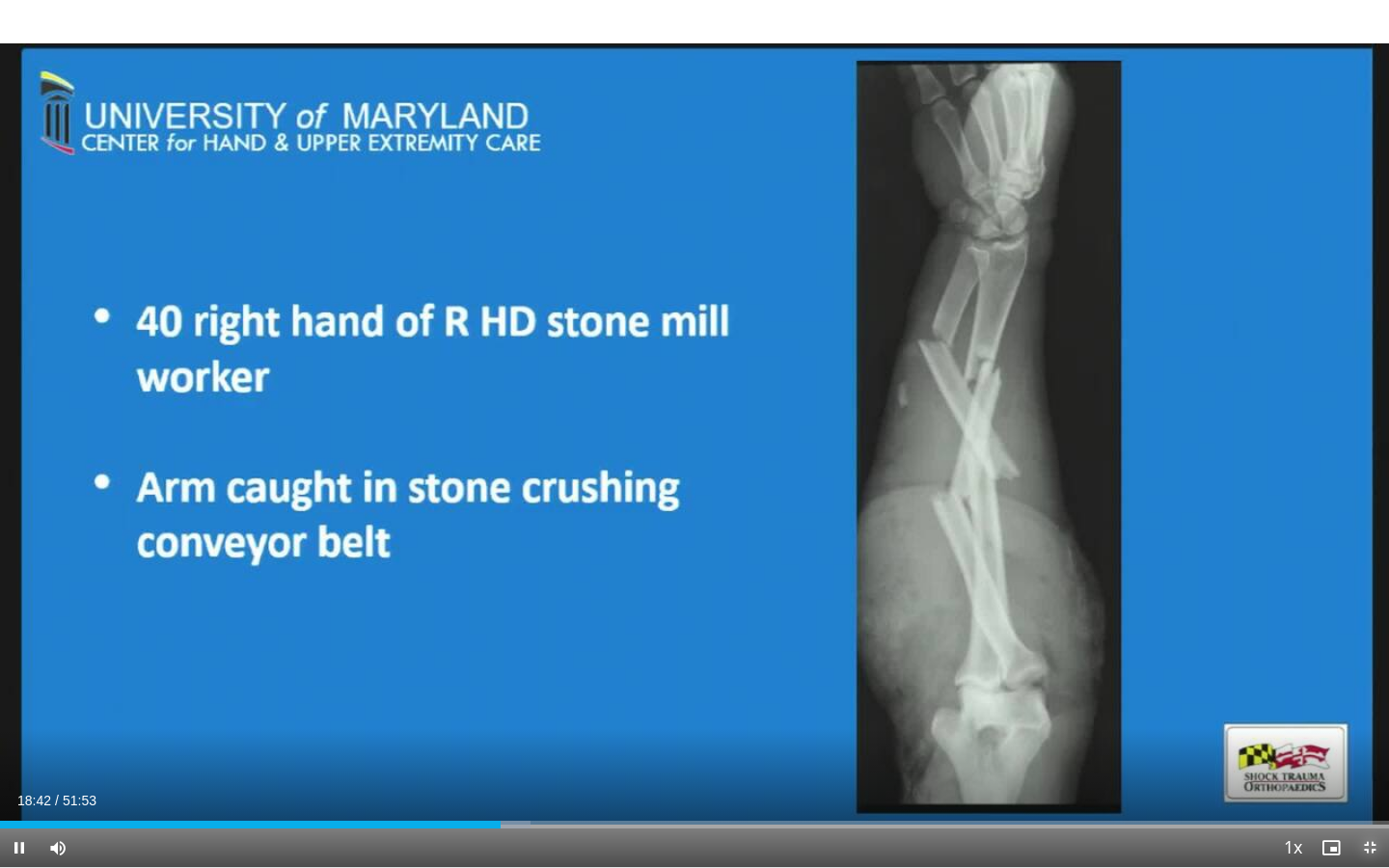 click at bounding box center [1370, 848] 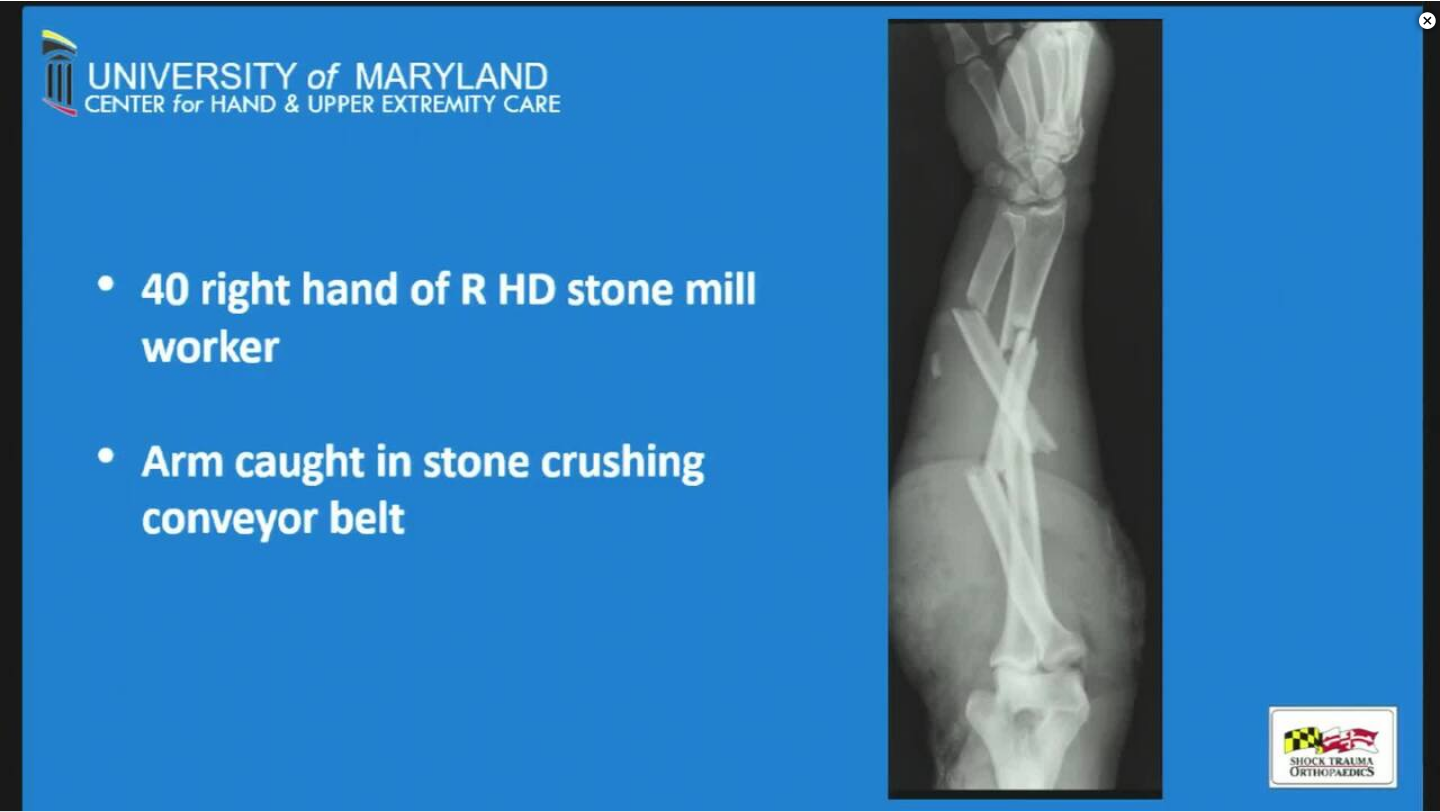 scroll, scrollTop: 0, scrollLeft: 0, axis: both 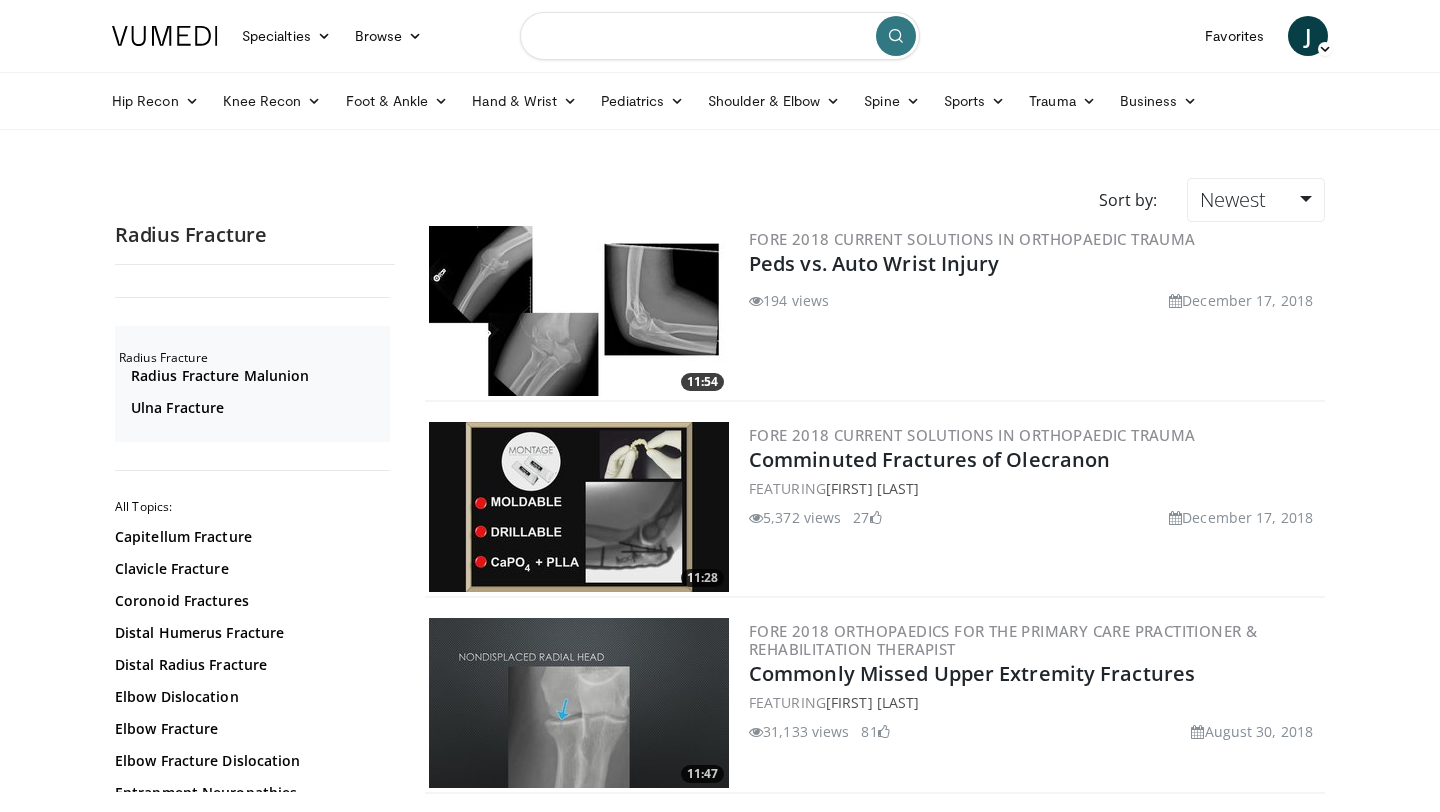 click at bounding box center [720, 36] 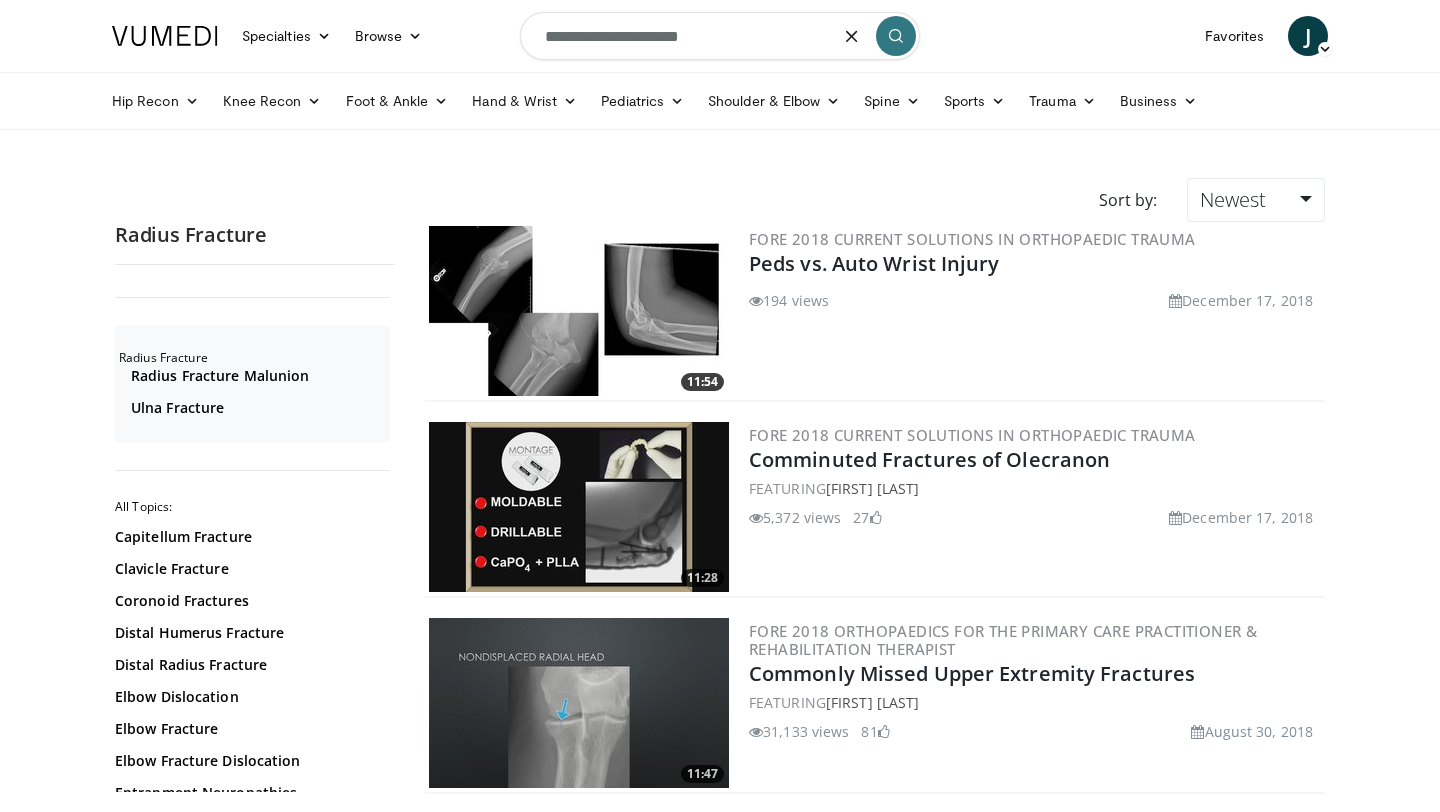 type on "**********" 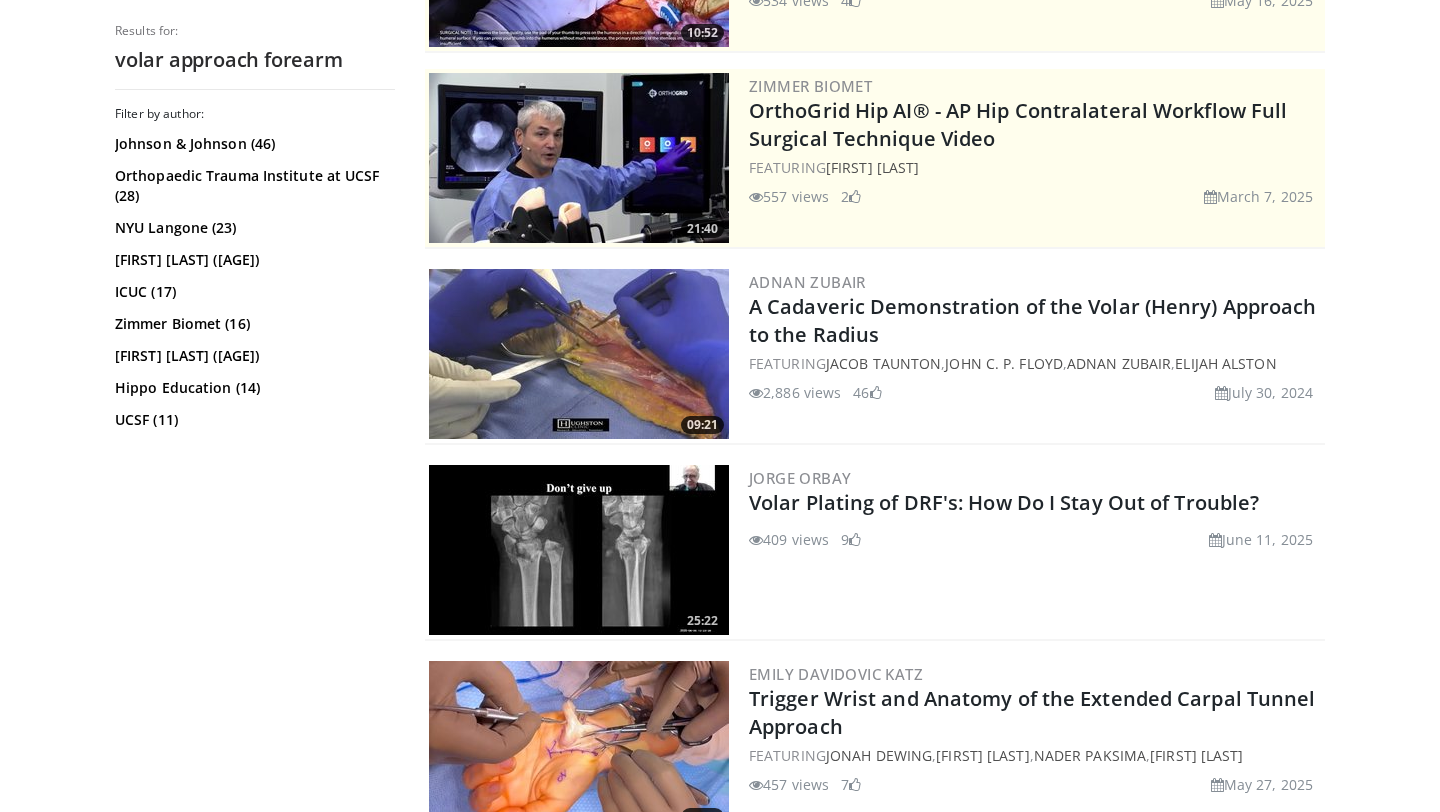 scroll, scrollTop: 350, scrollLeft: 0, axis: vertical 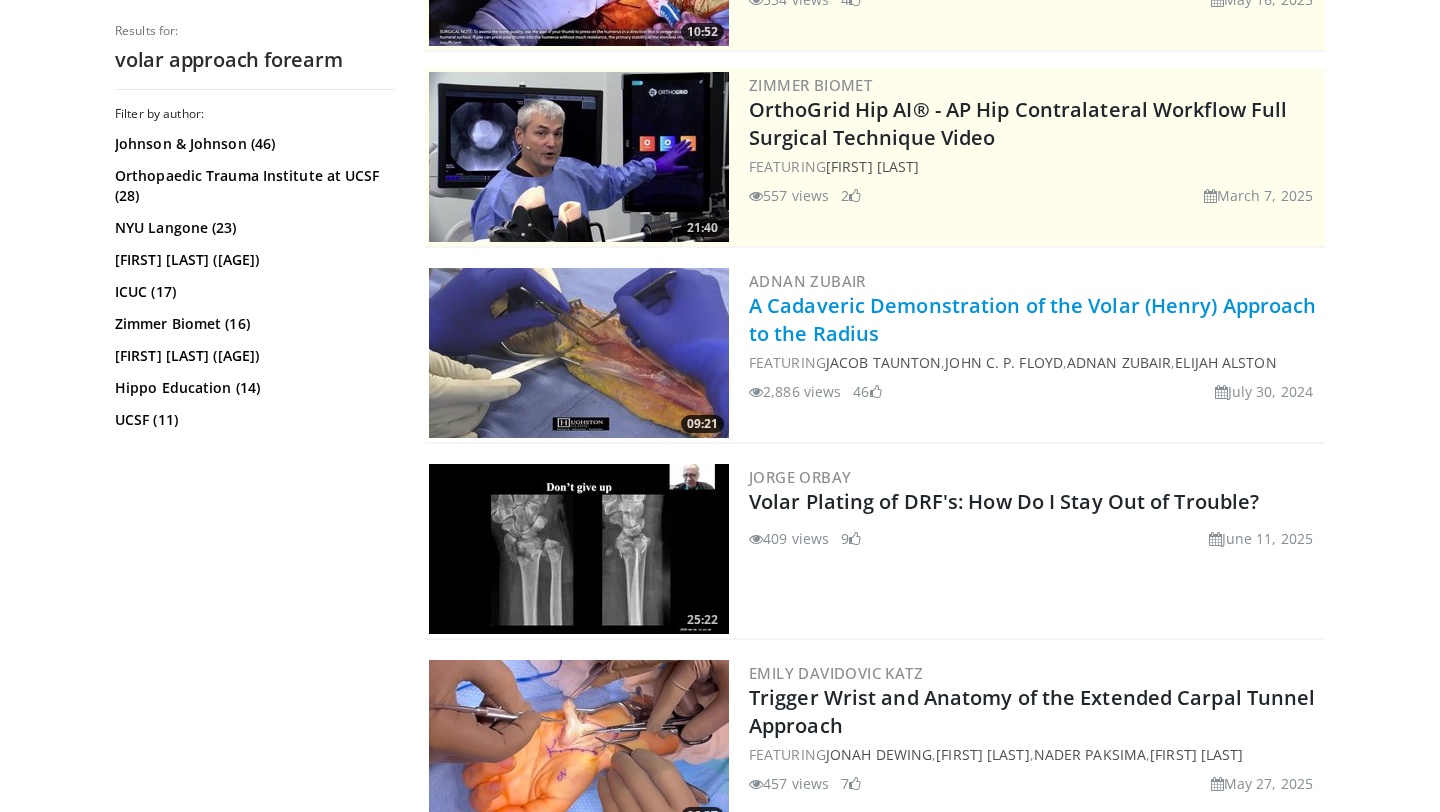 click on "A Cadaveric Demonstration of the Volar (Henry) Approach to the Radius" at bounding box center (1033, 319) 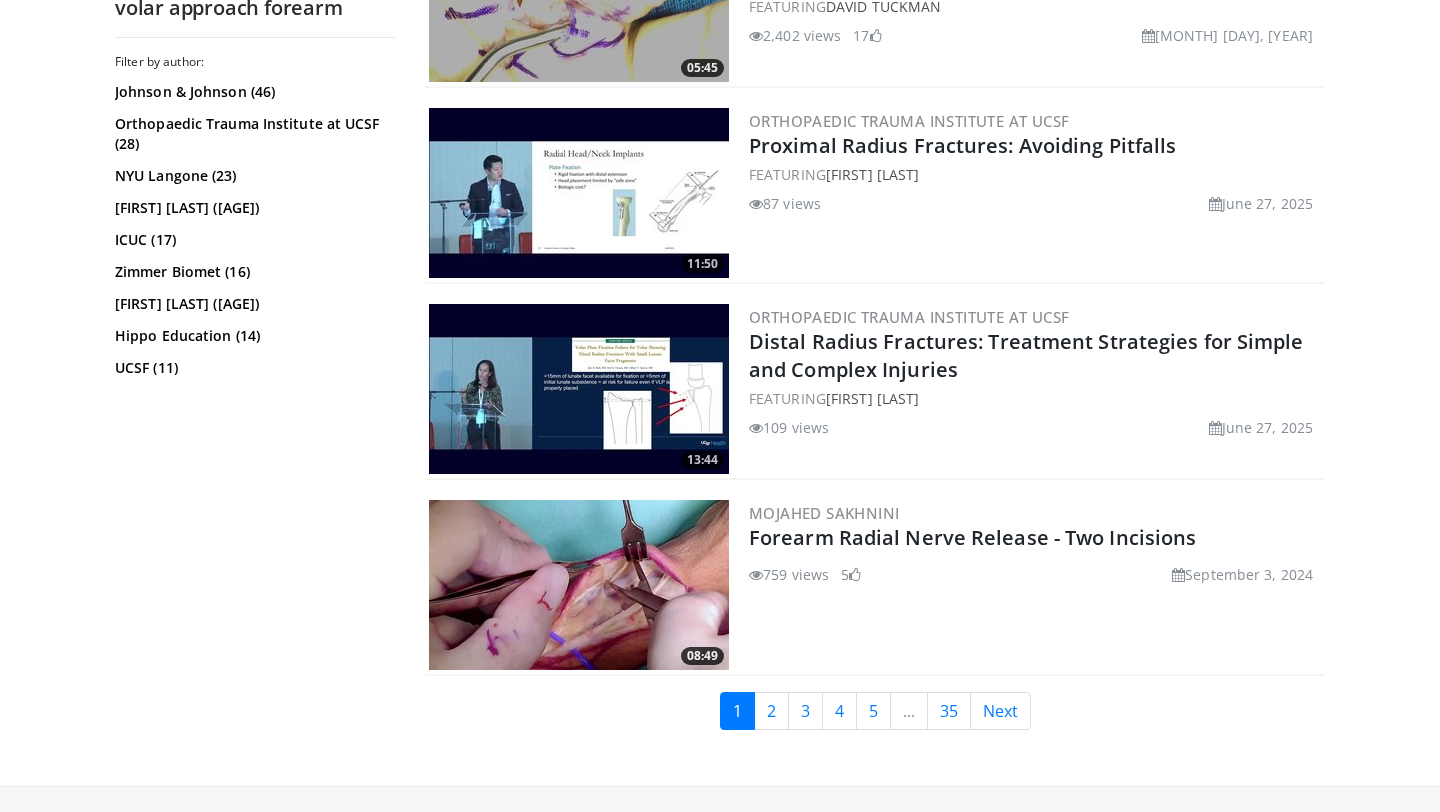 scroll, scrollTop: 4562, scrollLeft: 0, axis: vertical 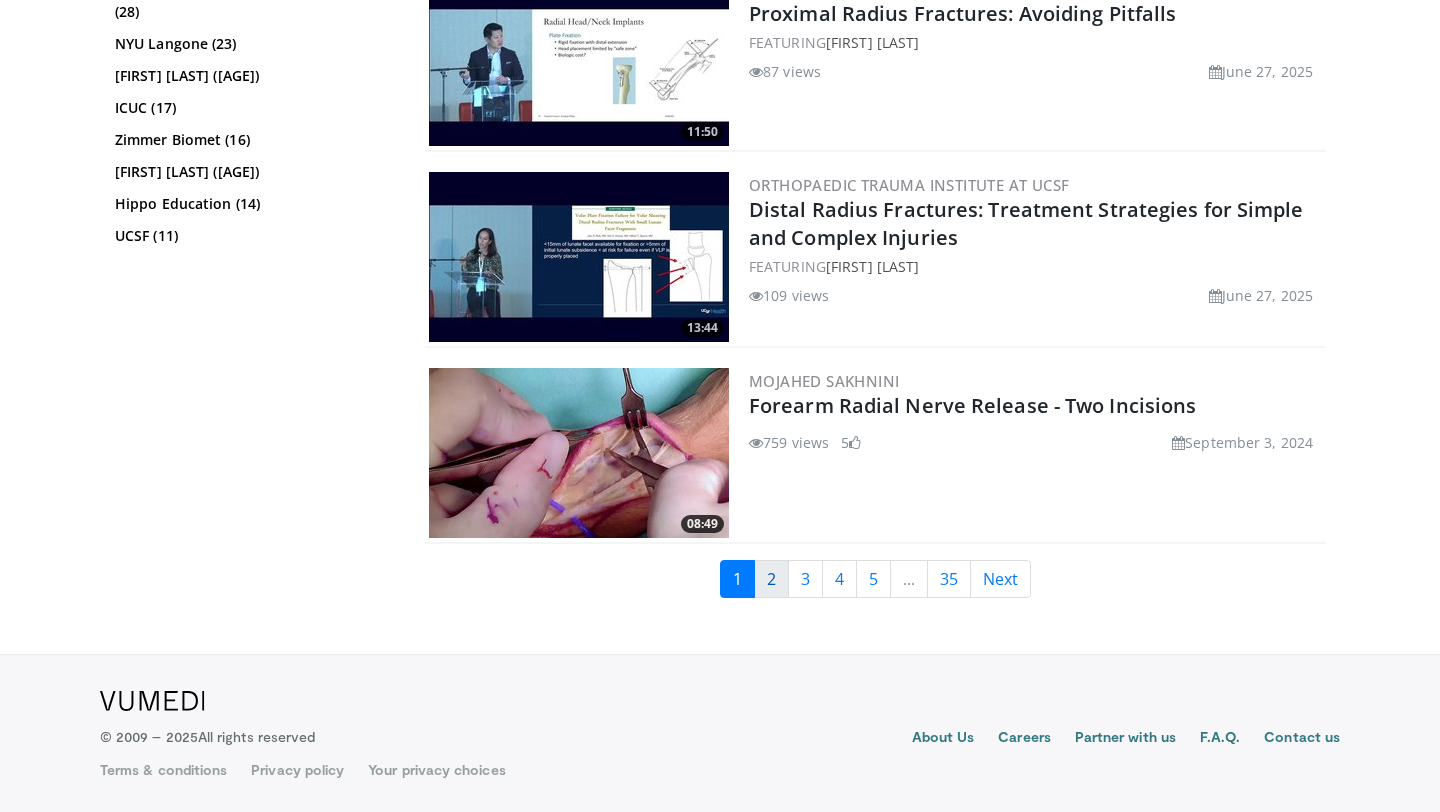click on "2" at bounding box center (771, 579) 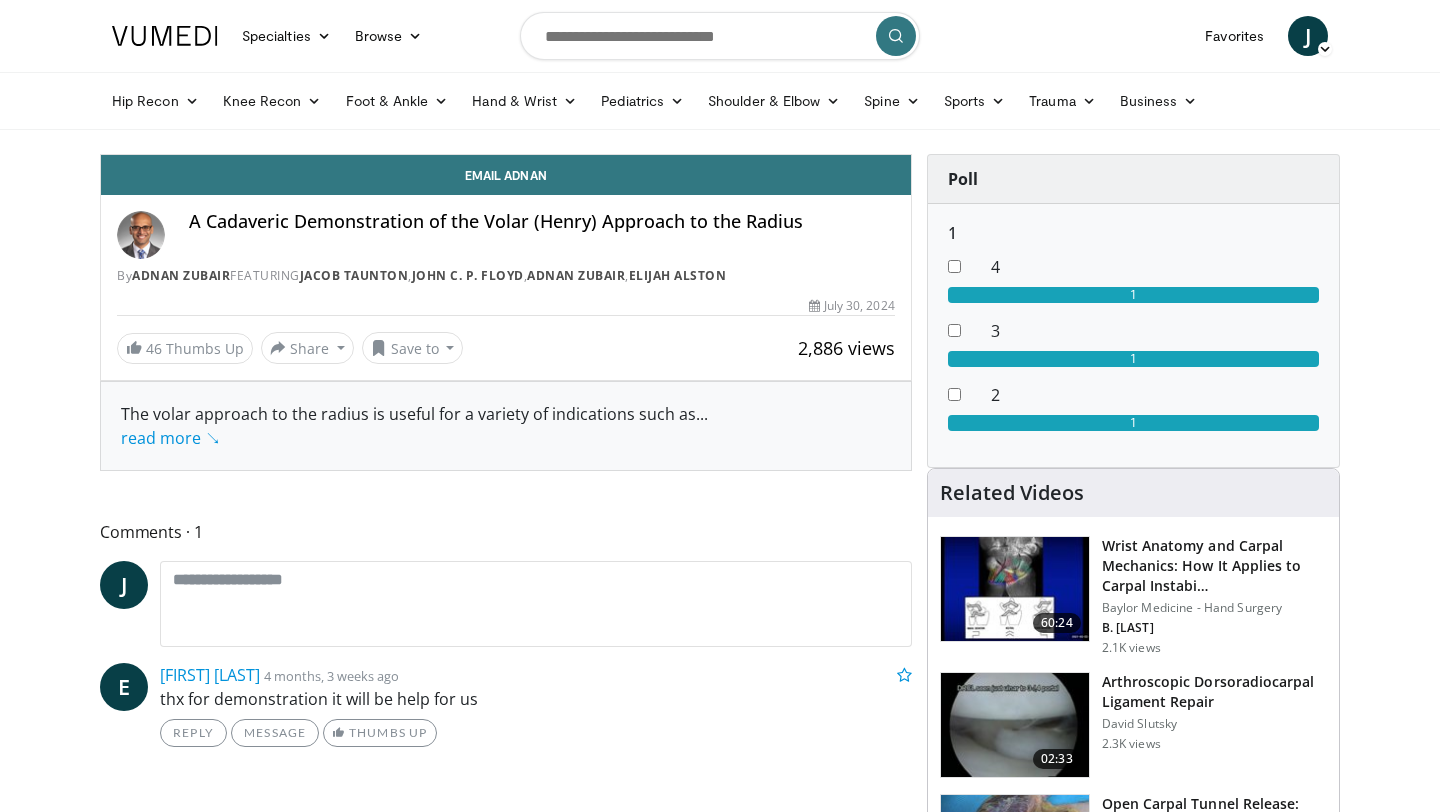 scroll, scrollTop: 0, scrollLeft: 0, axis: both 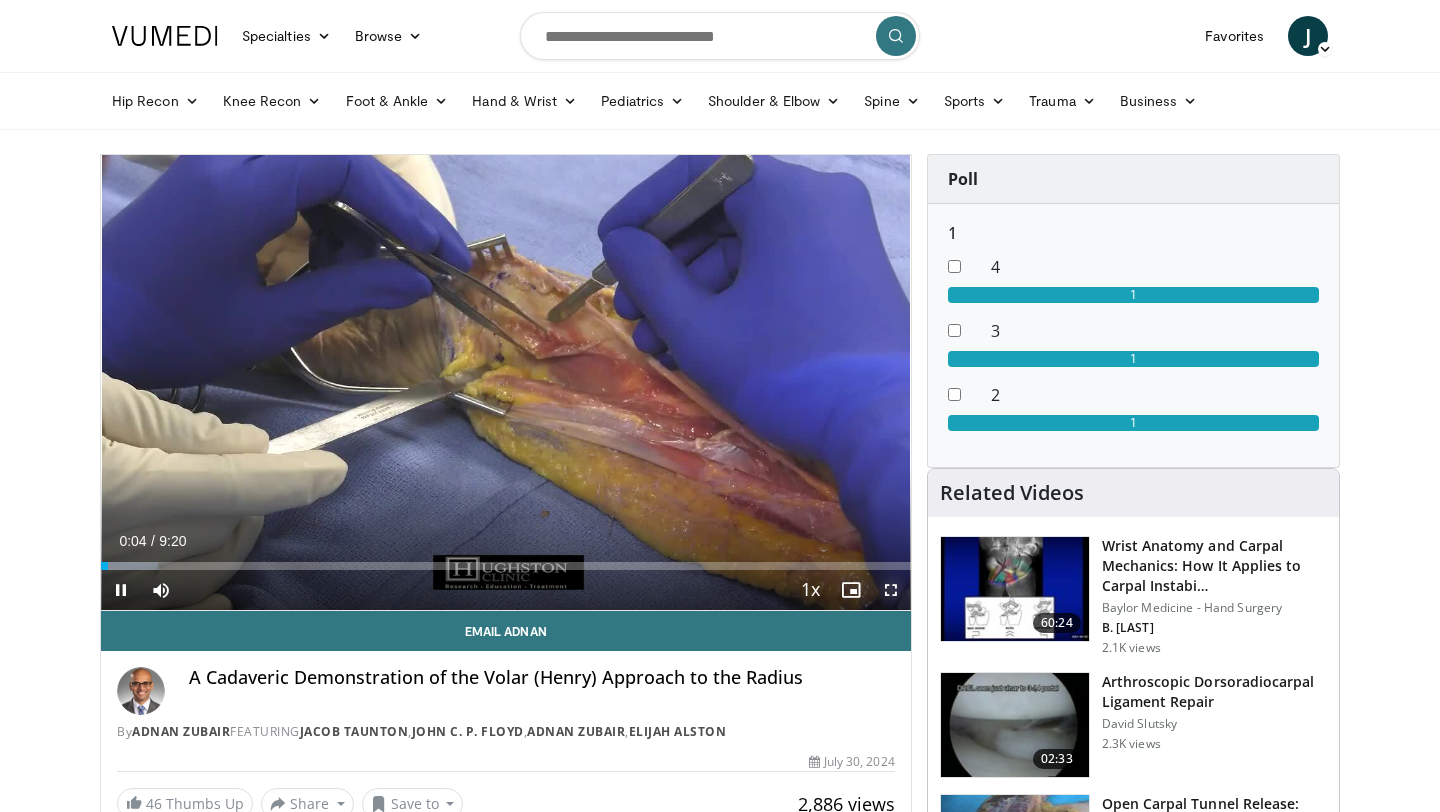 click at bounding box center [891, 590] 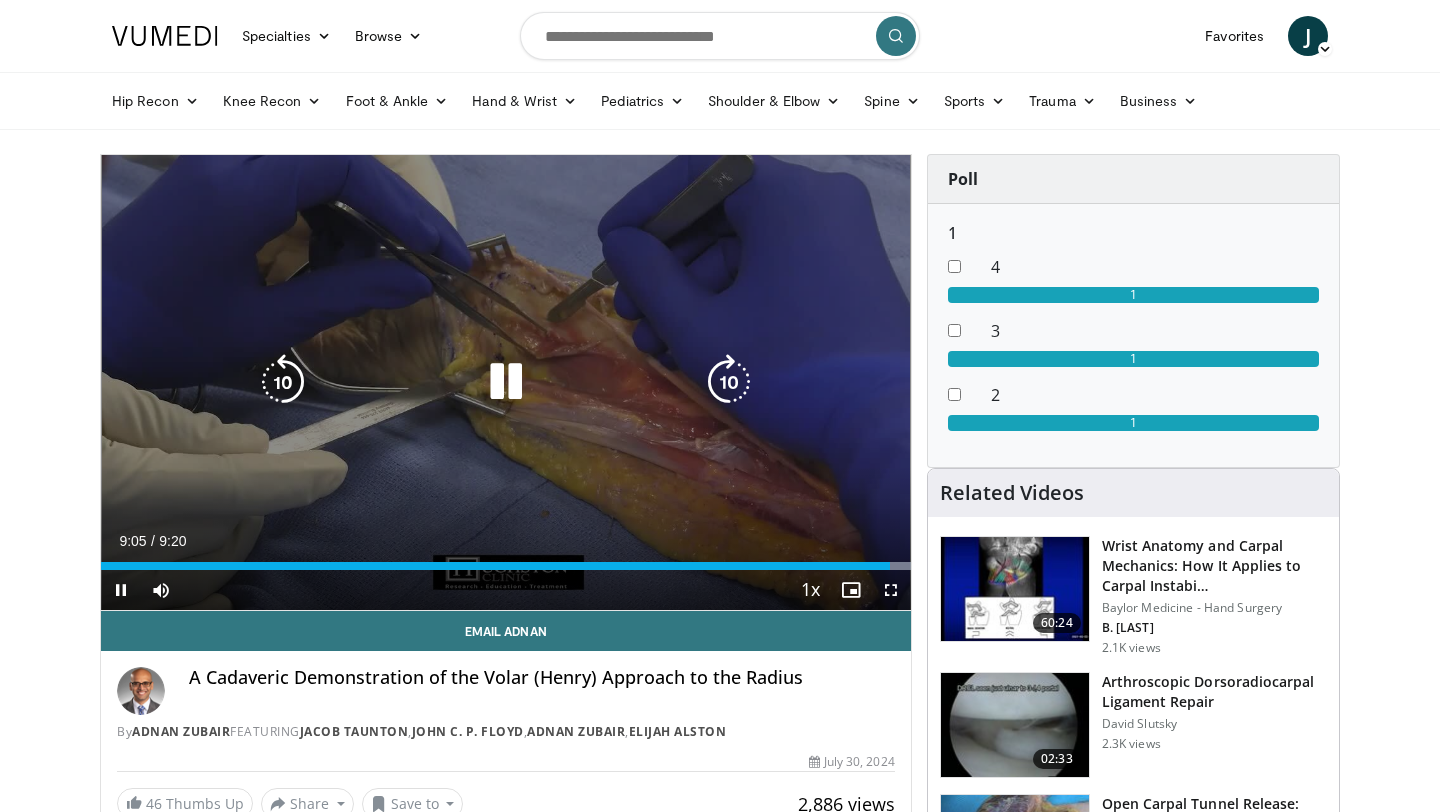 click at bounding box center (506, 382) 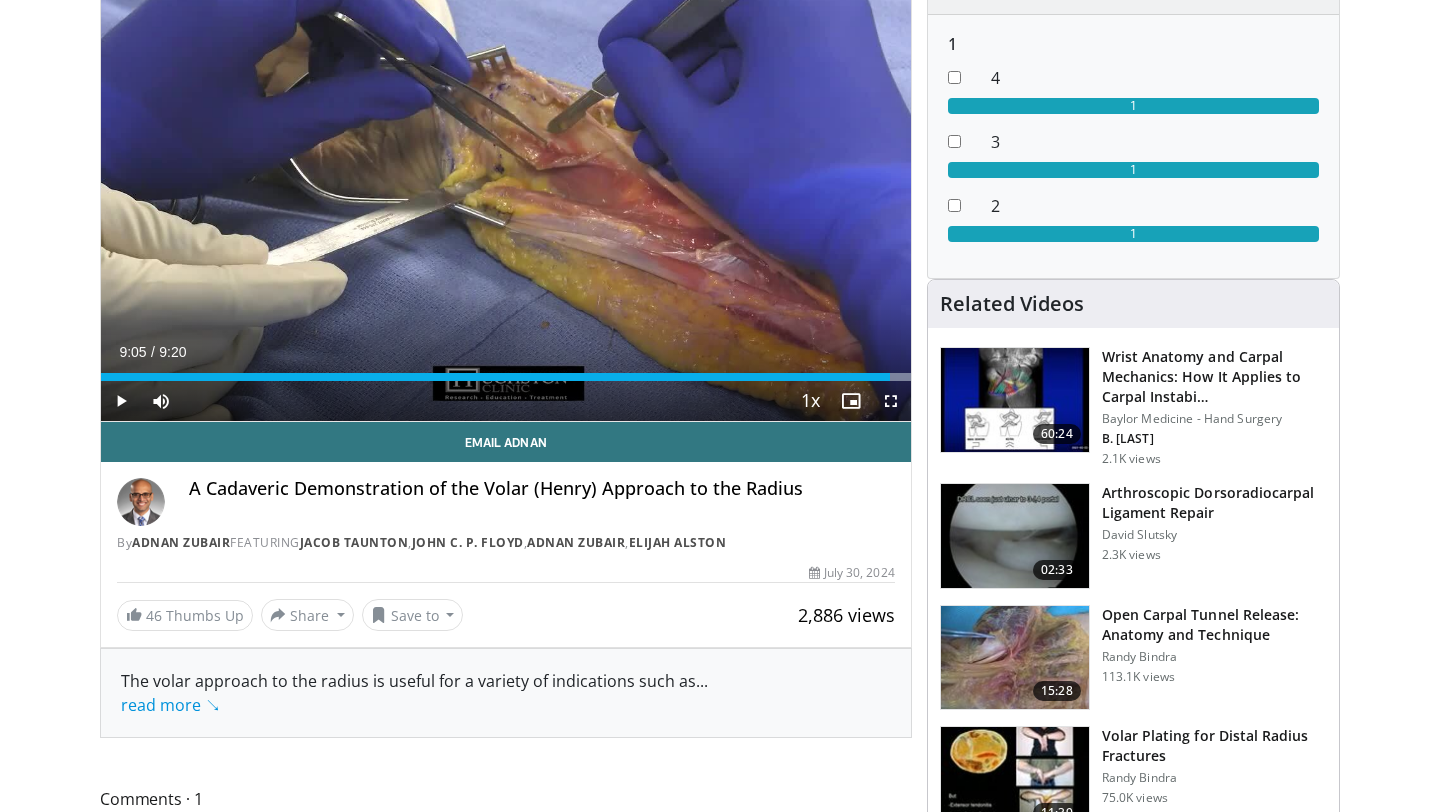 scroll, scrollTop: 0, scrollLeft: 0, axis: both 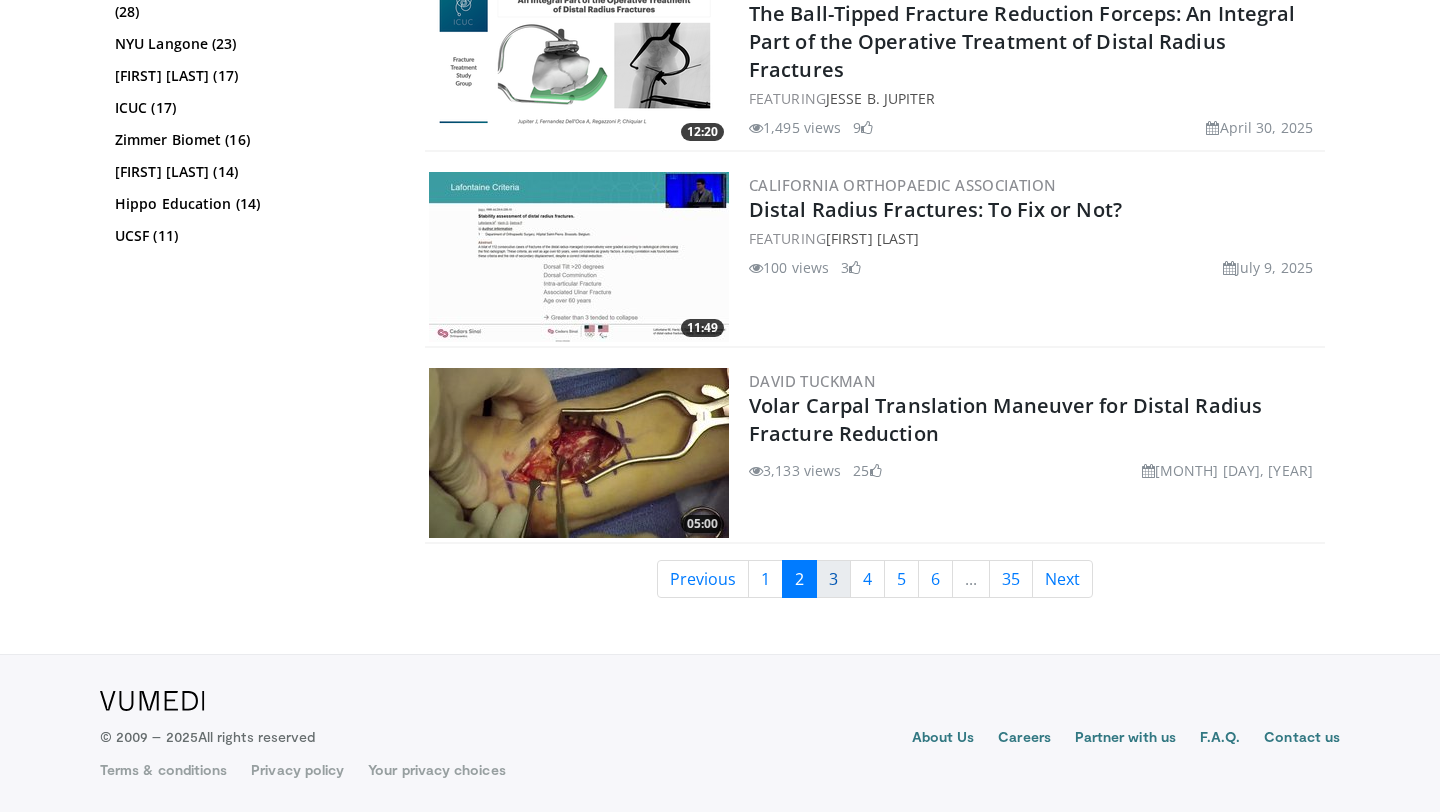 click on "3" at bounding box center [833, 579] 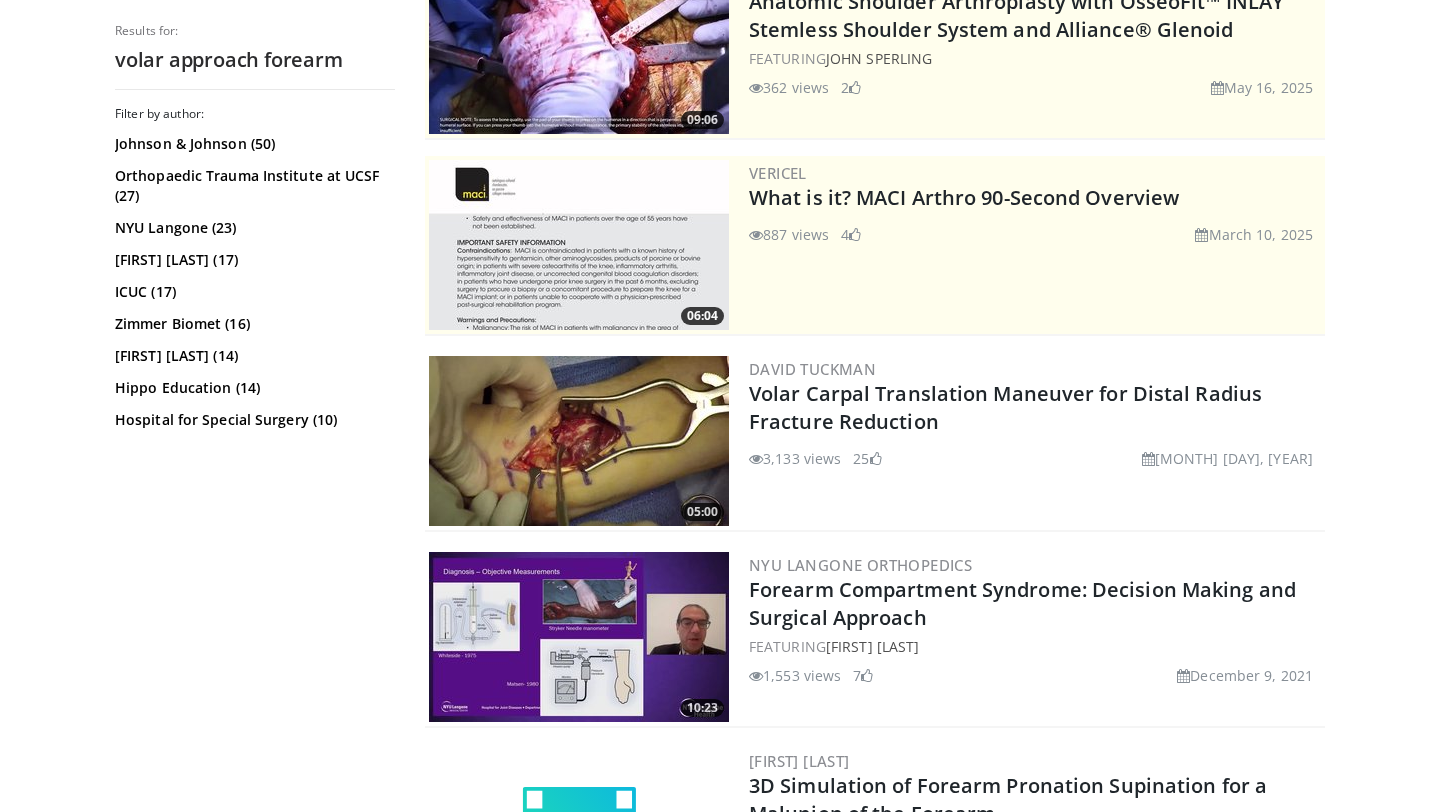scroll, scrollTop: 0, scrollLeft: 0, axis: both 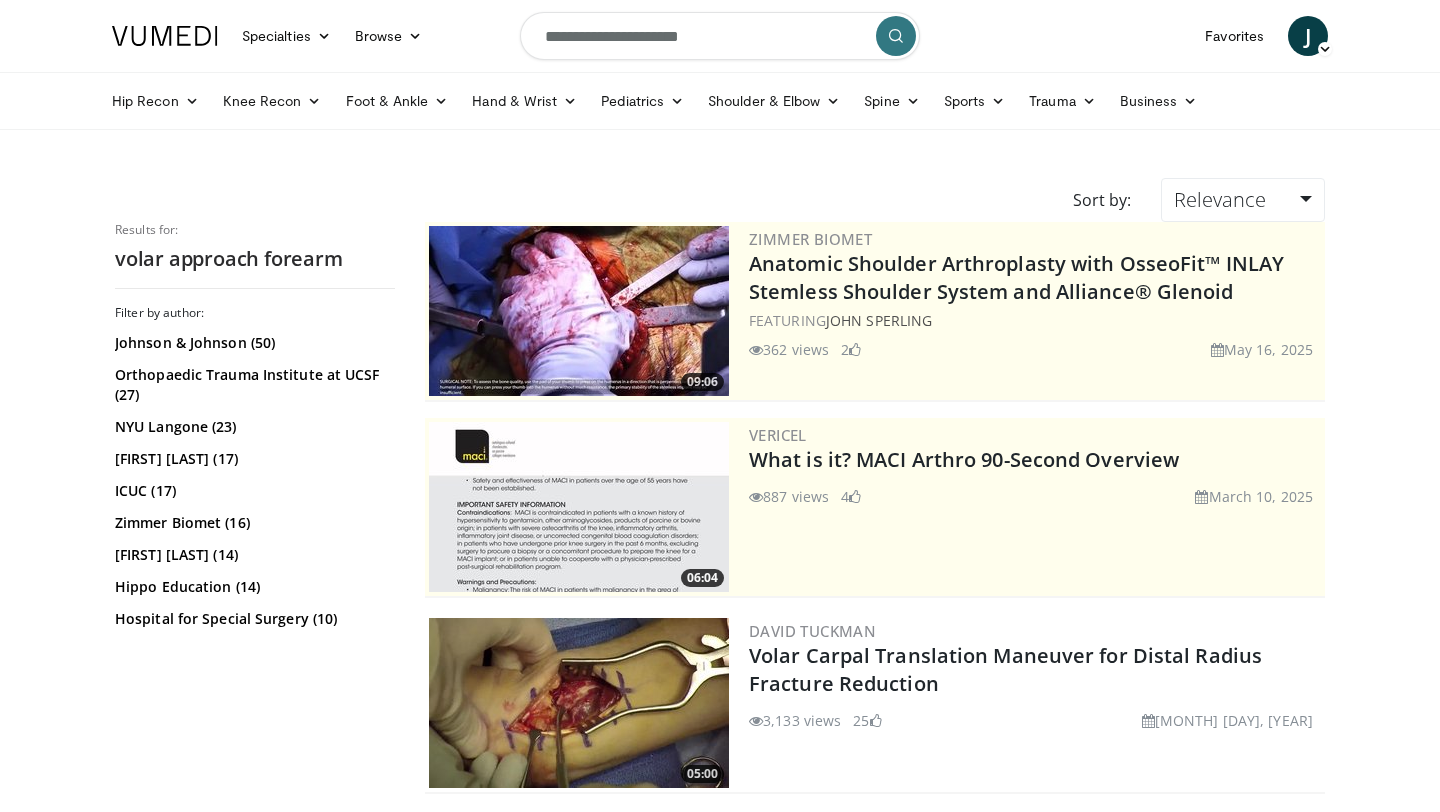 click on "**********" at bounding box center (720, 36) 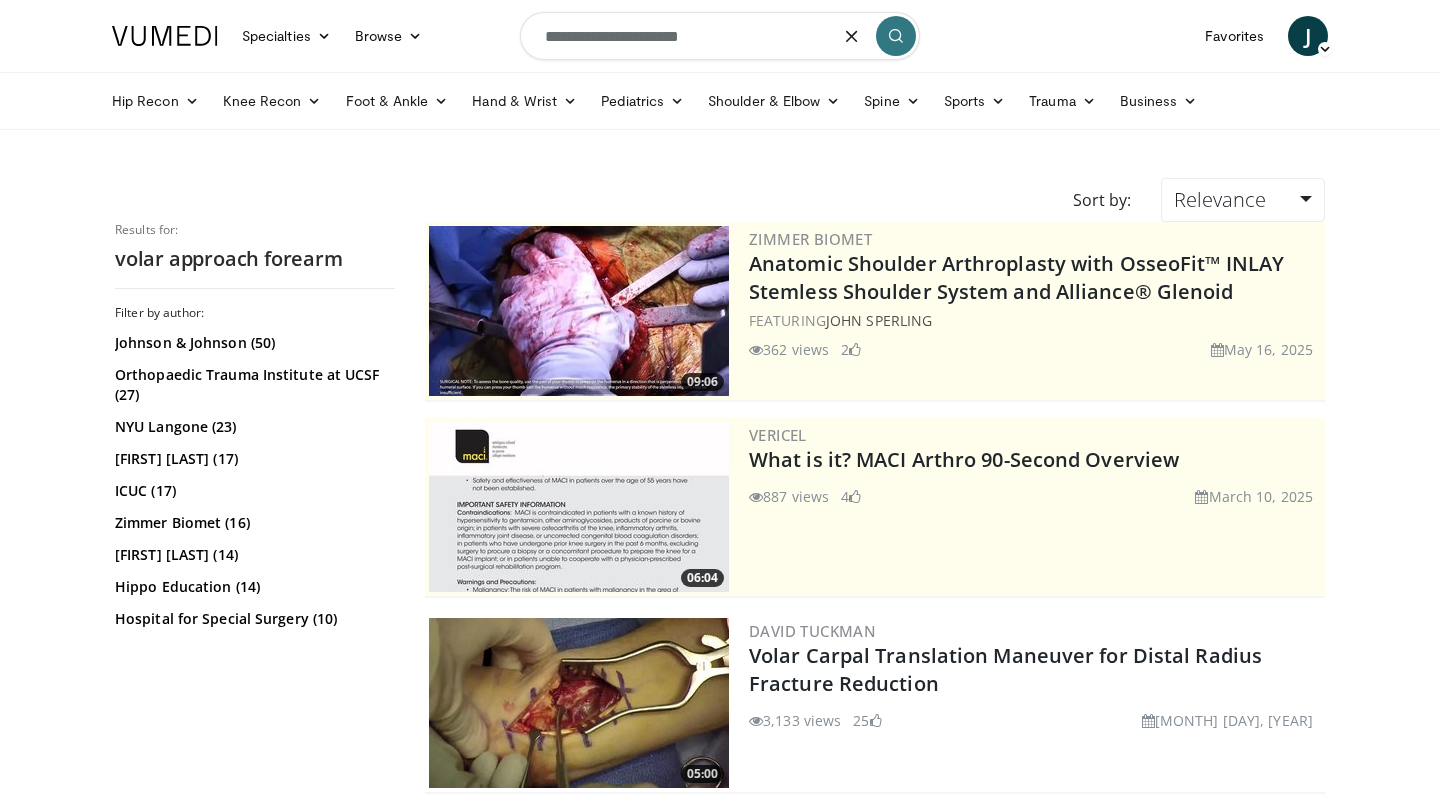 click on "**********" at bounding box center (720, 36) 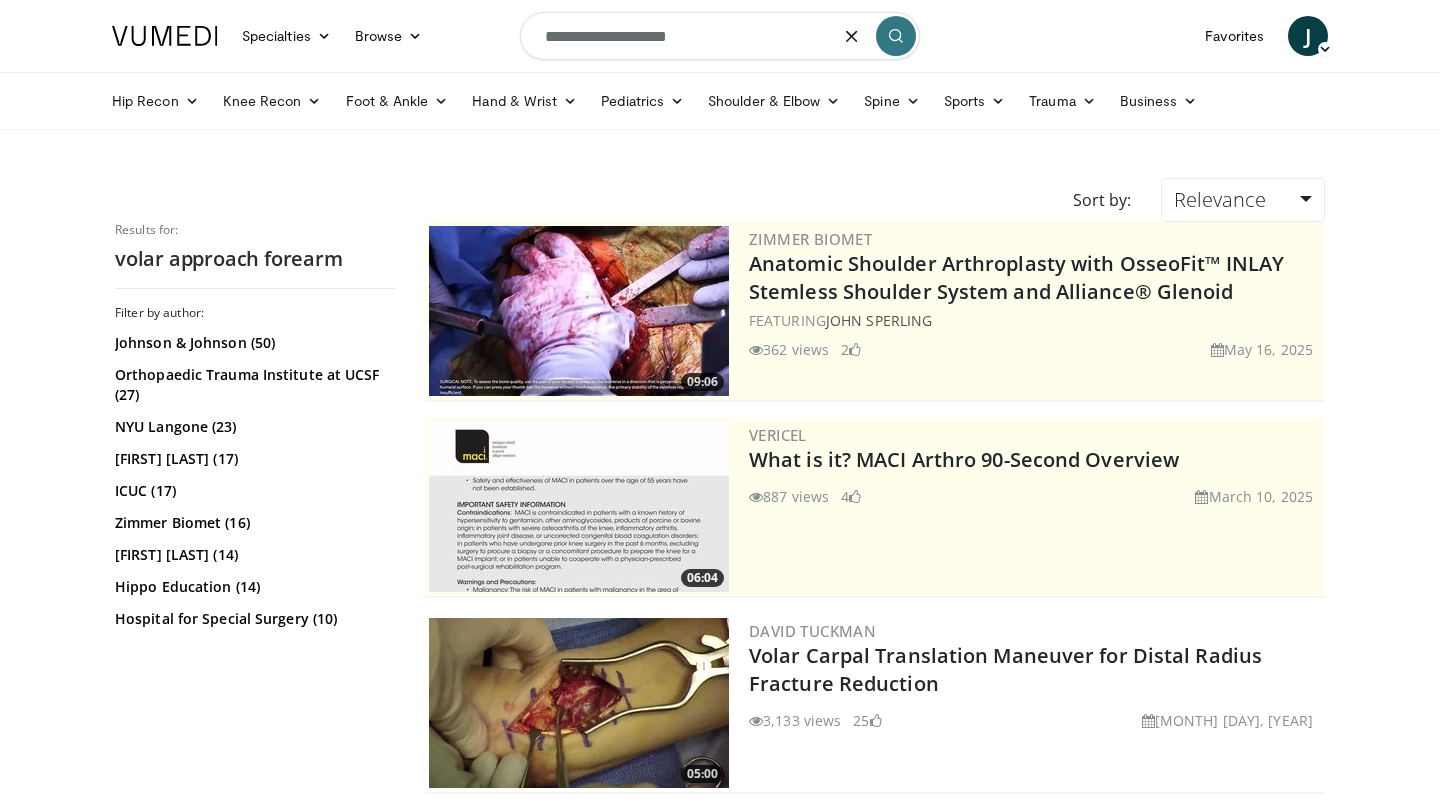 type on "**********" 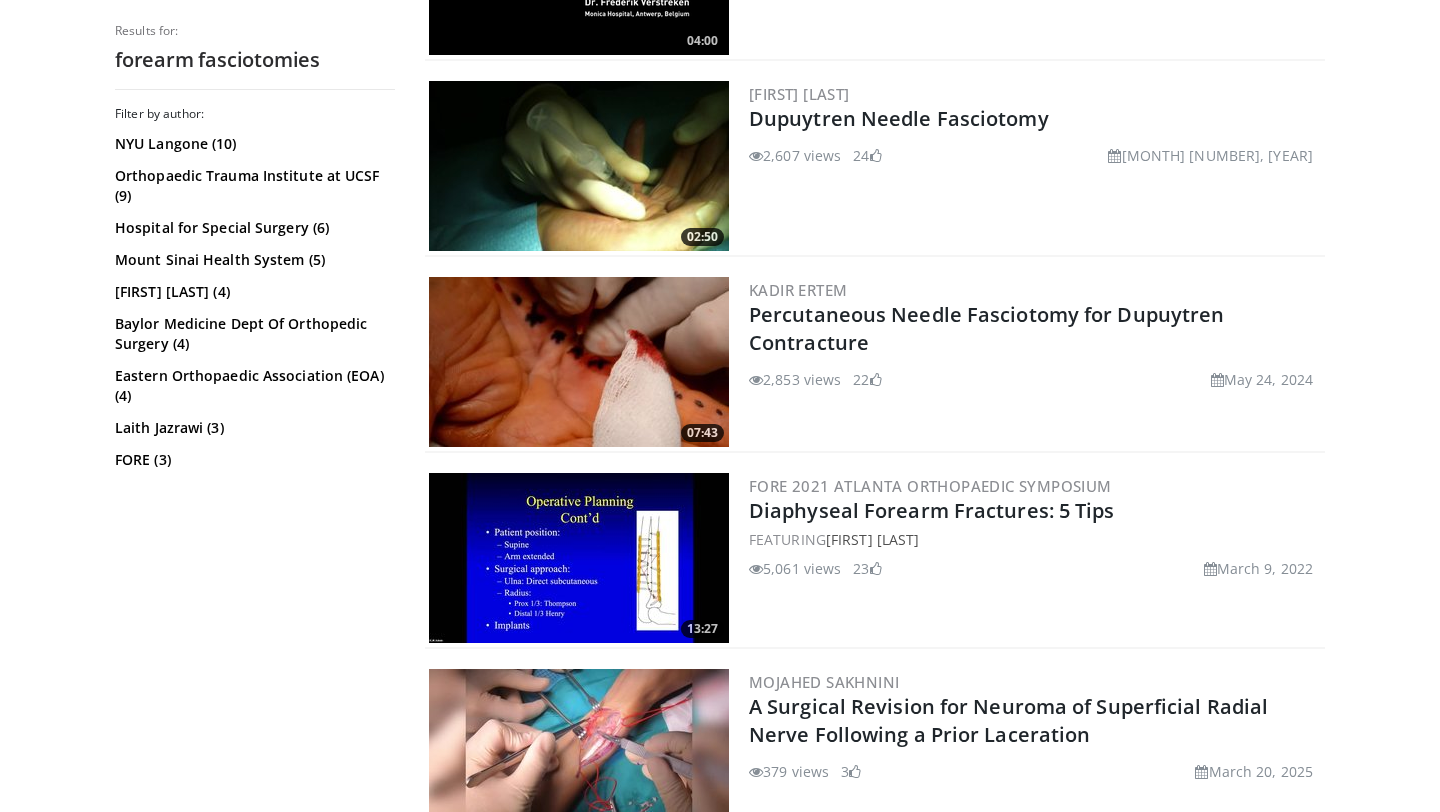 scroll, scrollTop: 4874, scrollLeft: 0, axis: vertical 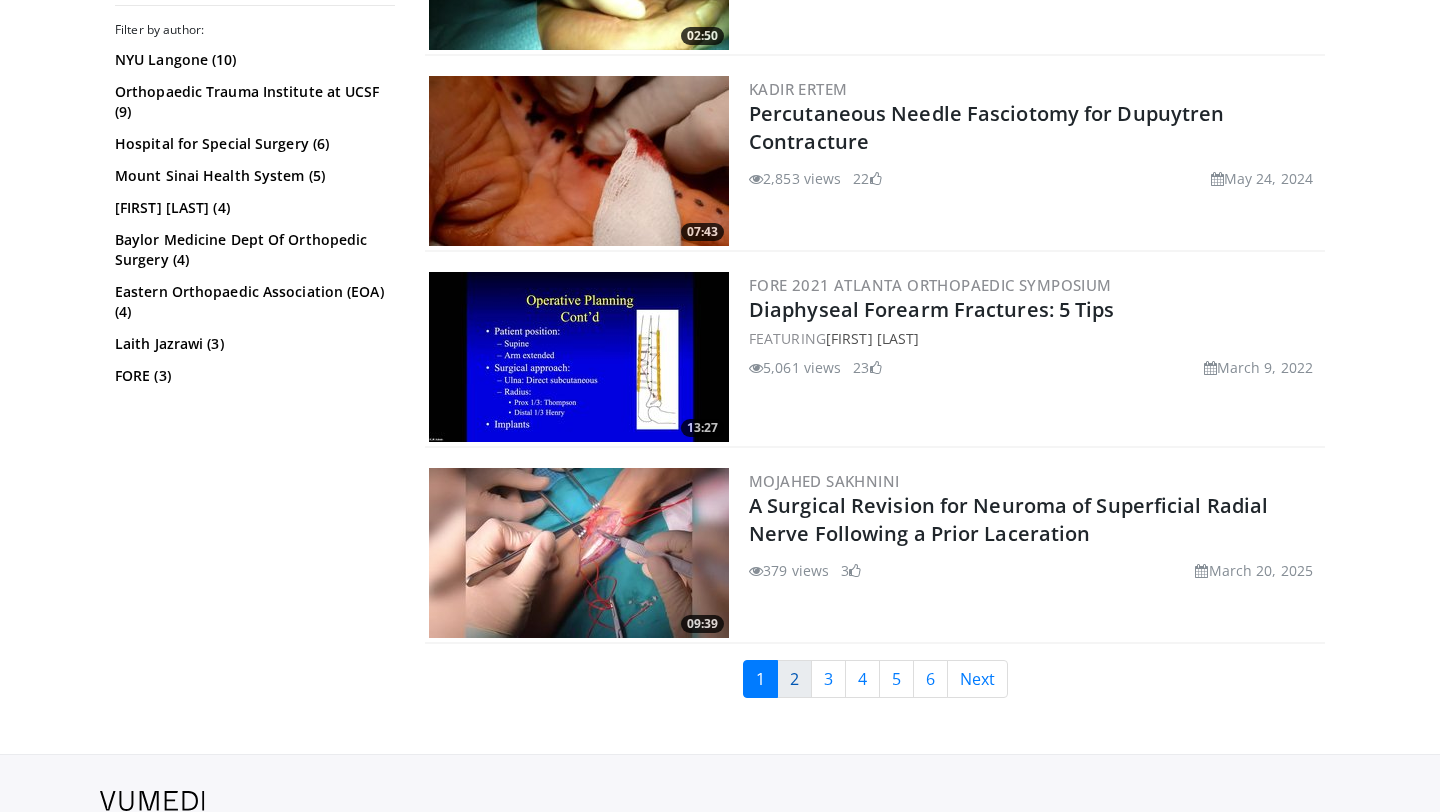 click on "2" at bounding box center [794, 679] 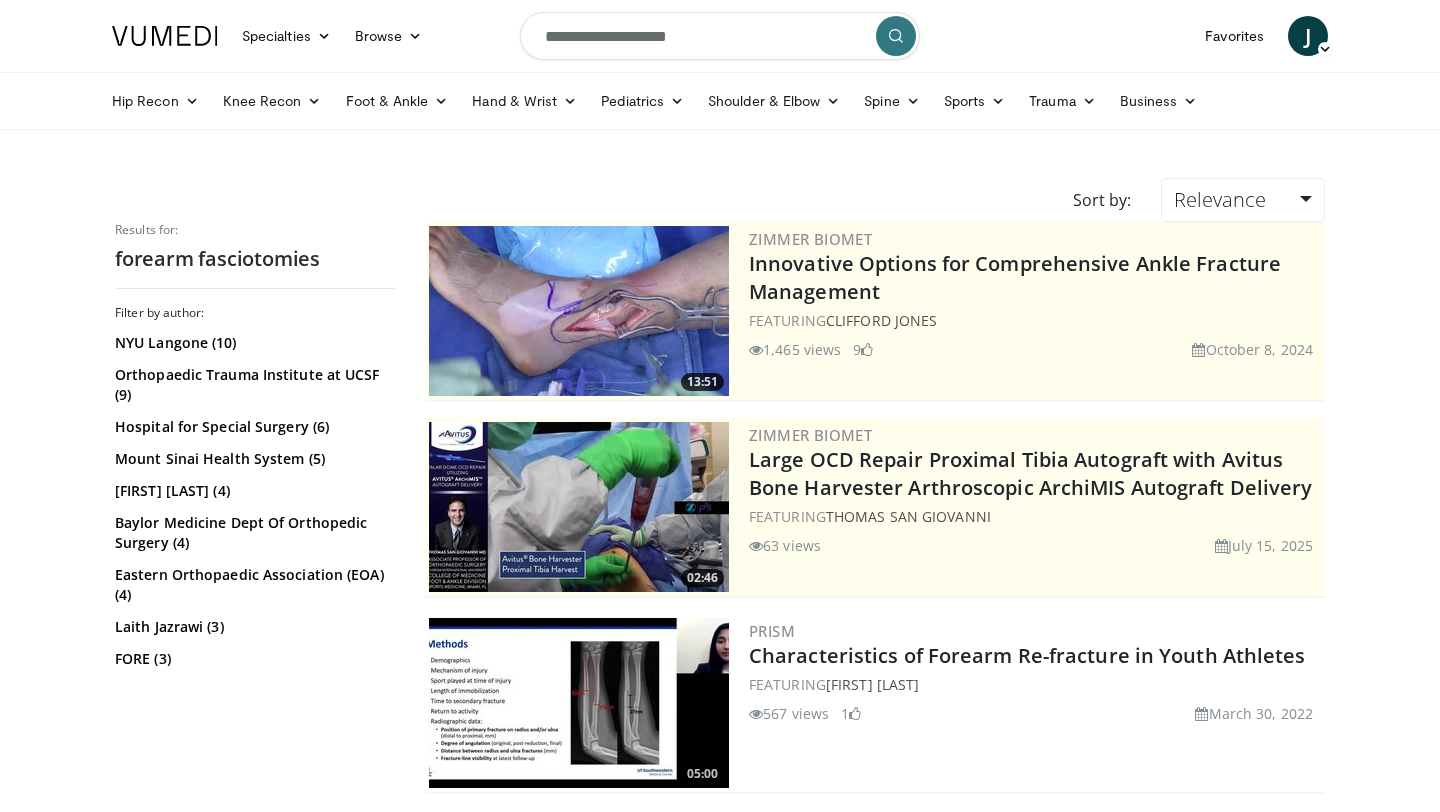 scroll, scrollTop: 0, scrollLeft: 0, axis: both 